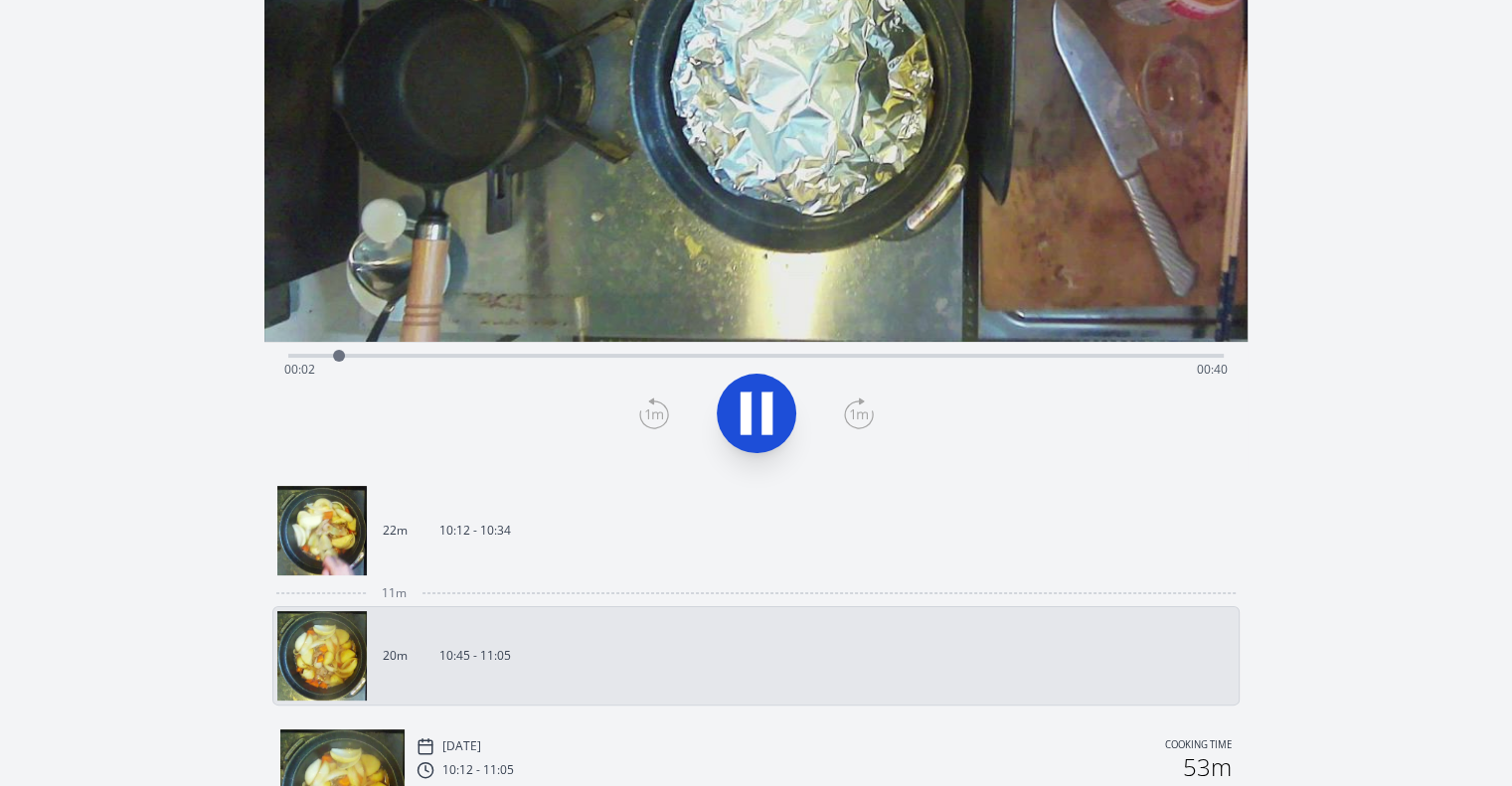 scroll, scrollTop: 277, scrollLeft: 0, axis: vertical 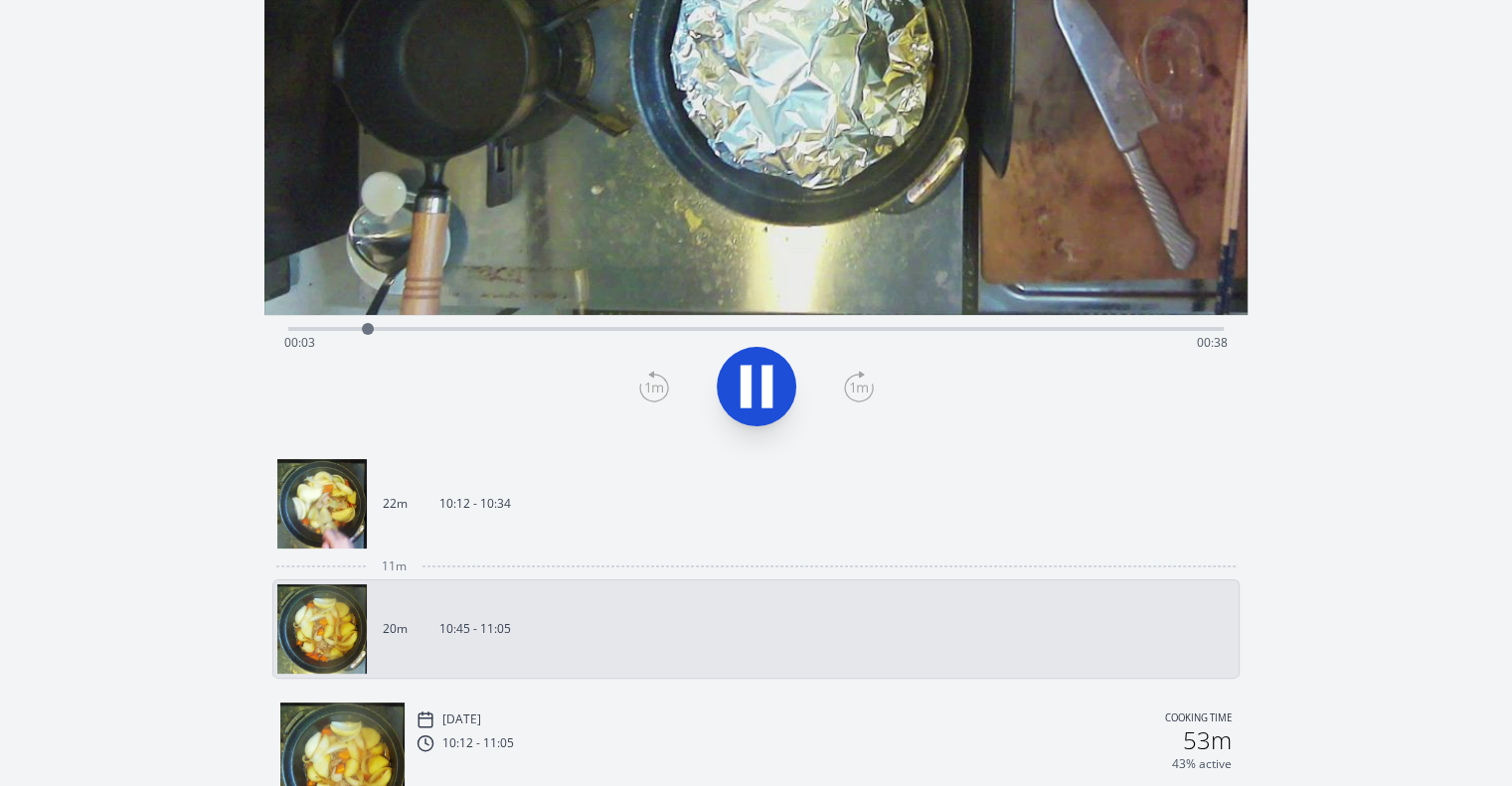 click on "22m
10:12
- 10:34" at bounding box center (748, 504) 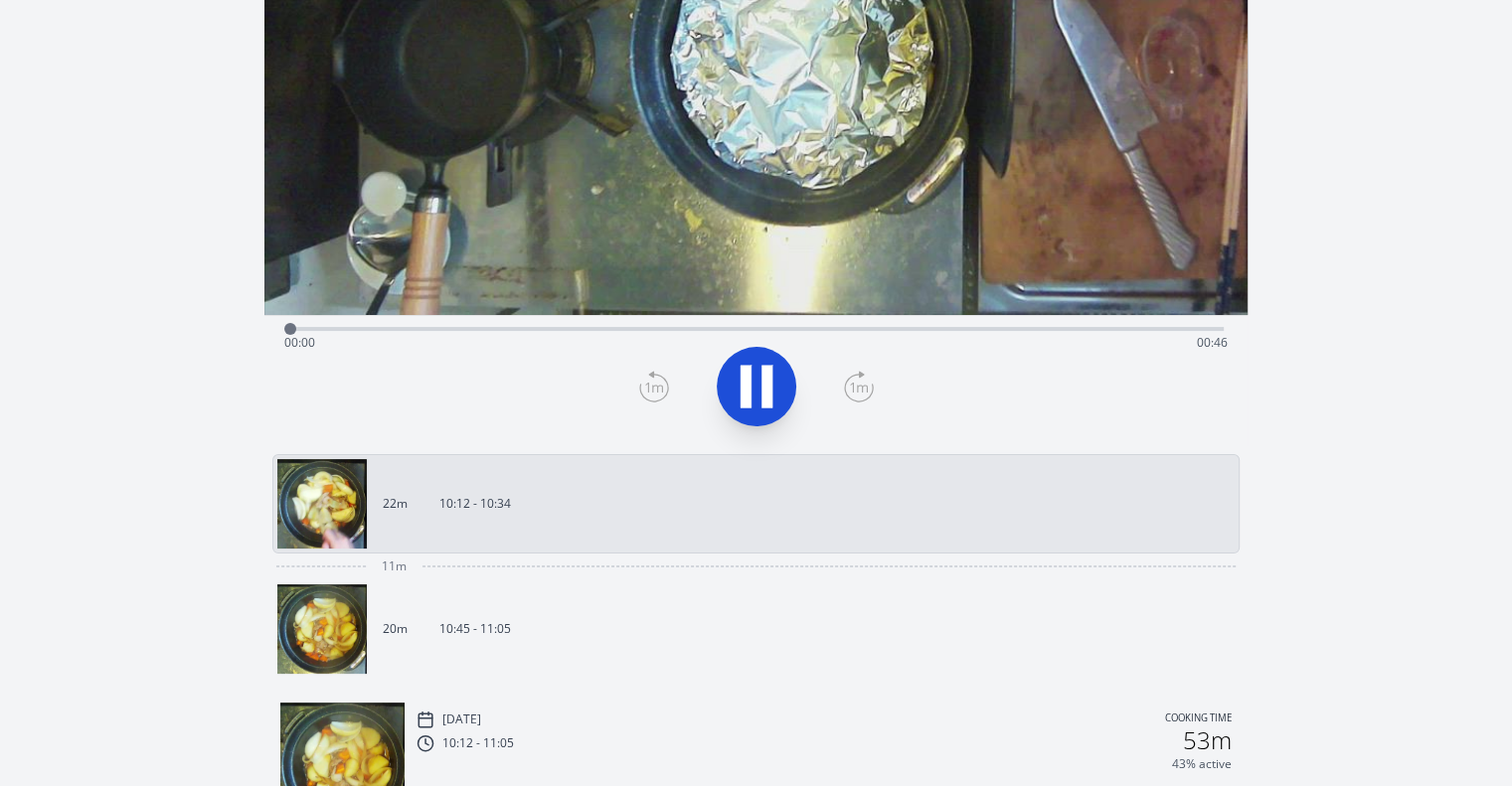 click on "22m
10:12
- 10:34" at bounding box center [748, 504] 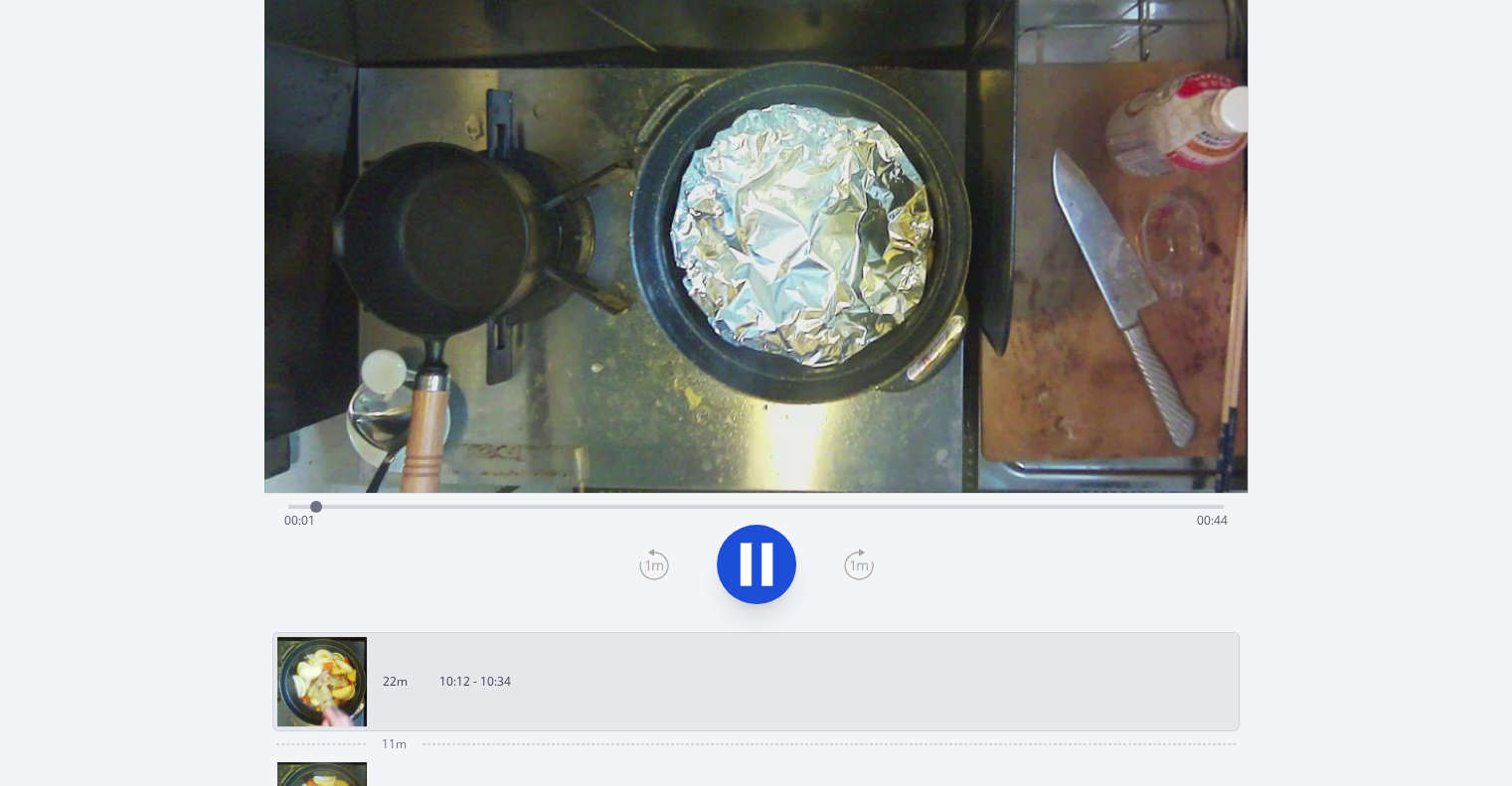 scroll, scrollTop: 0, scrollLeft: 0, axis: both 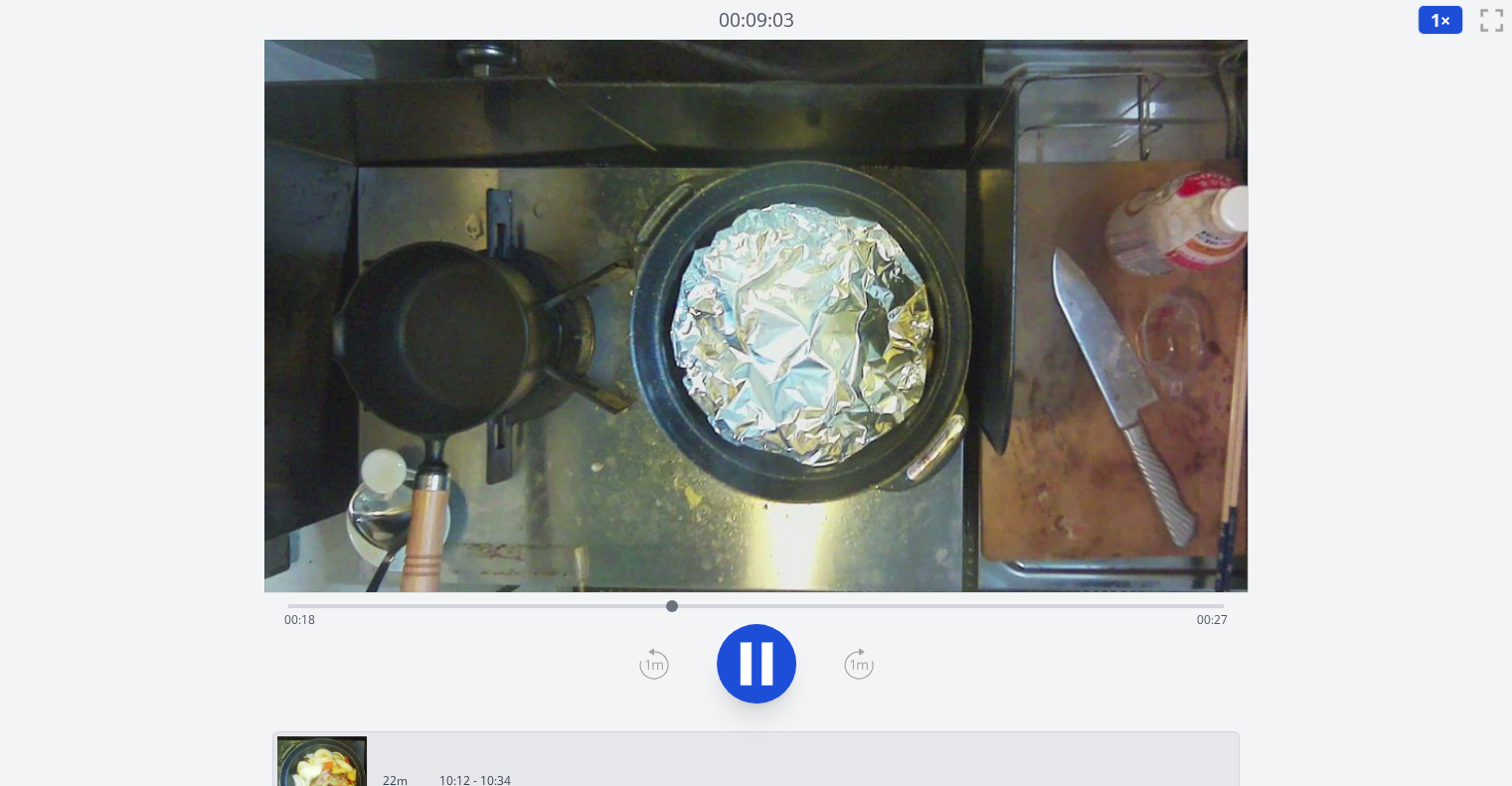 click 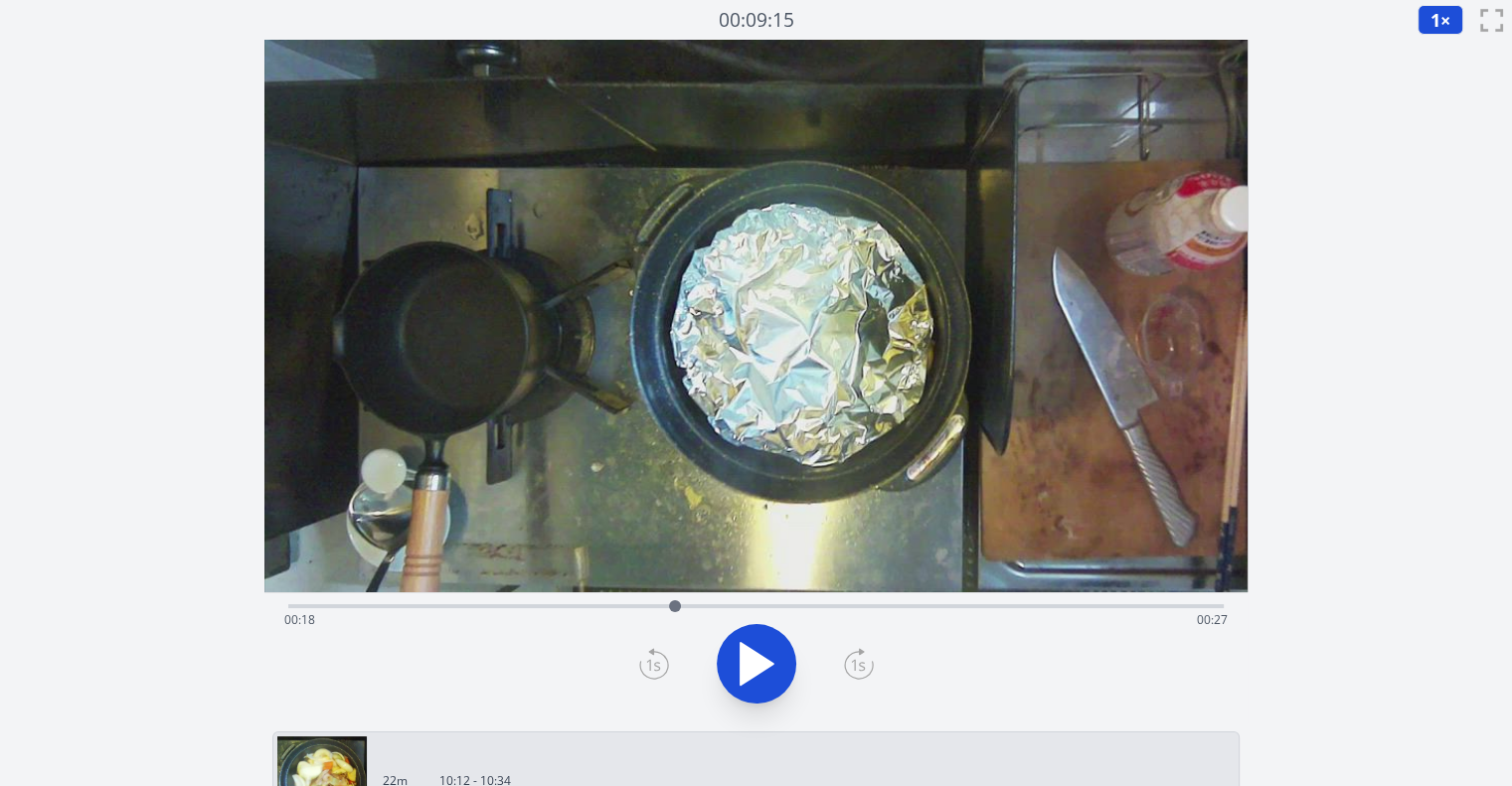 click 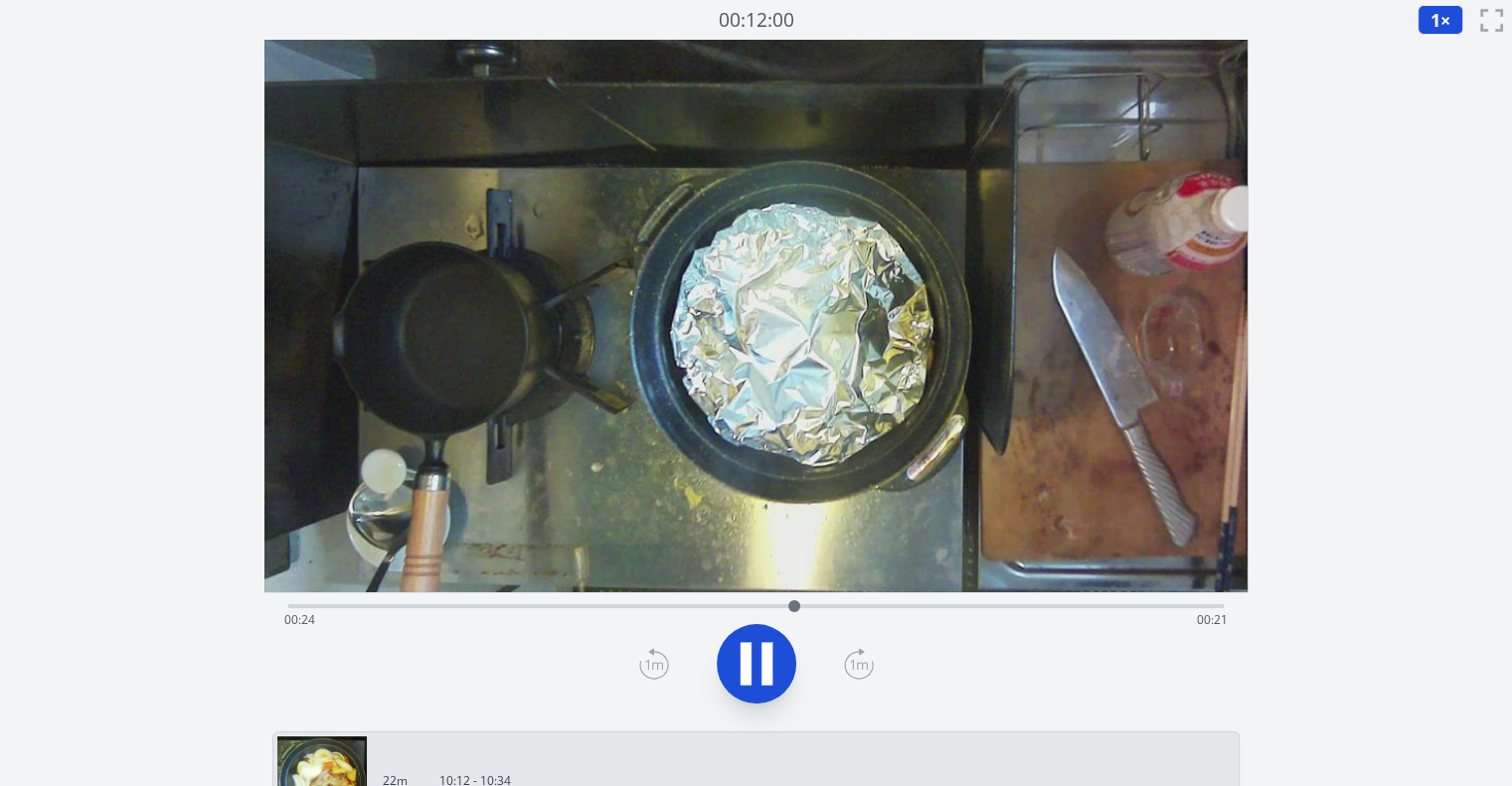 click 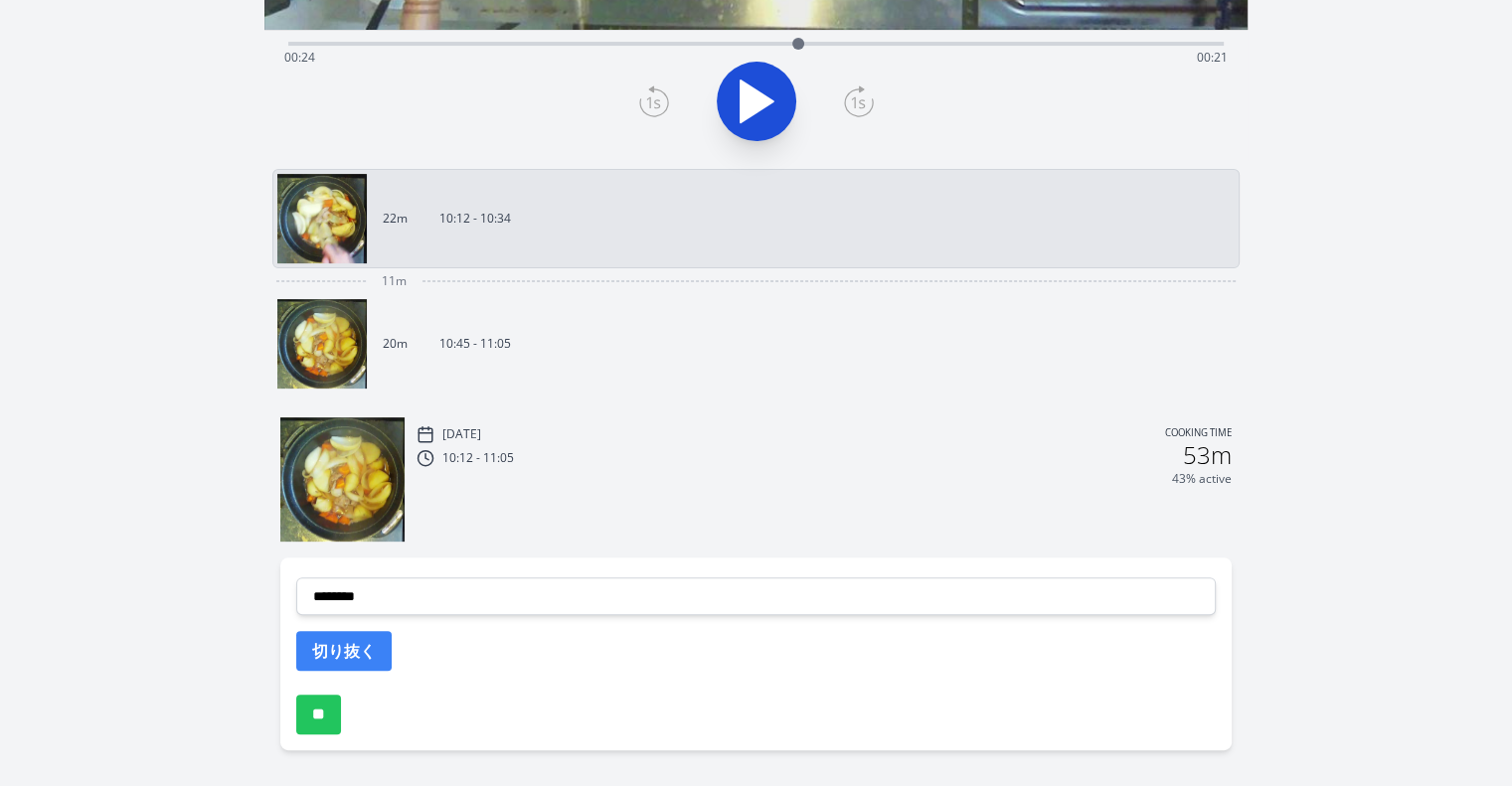scroll, scrollTop: 620, scrollLeft: 0, axis: vertical 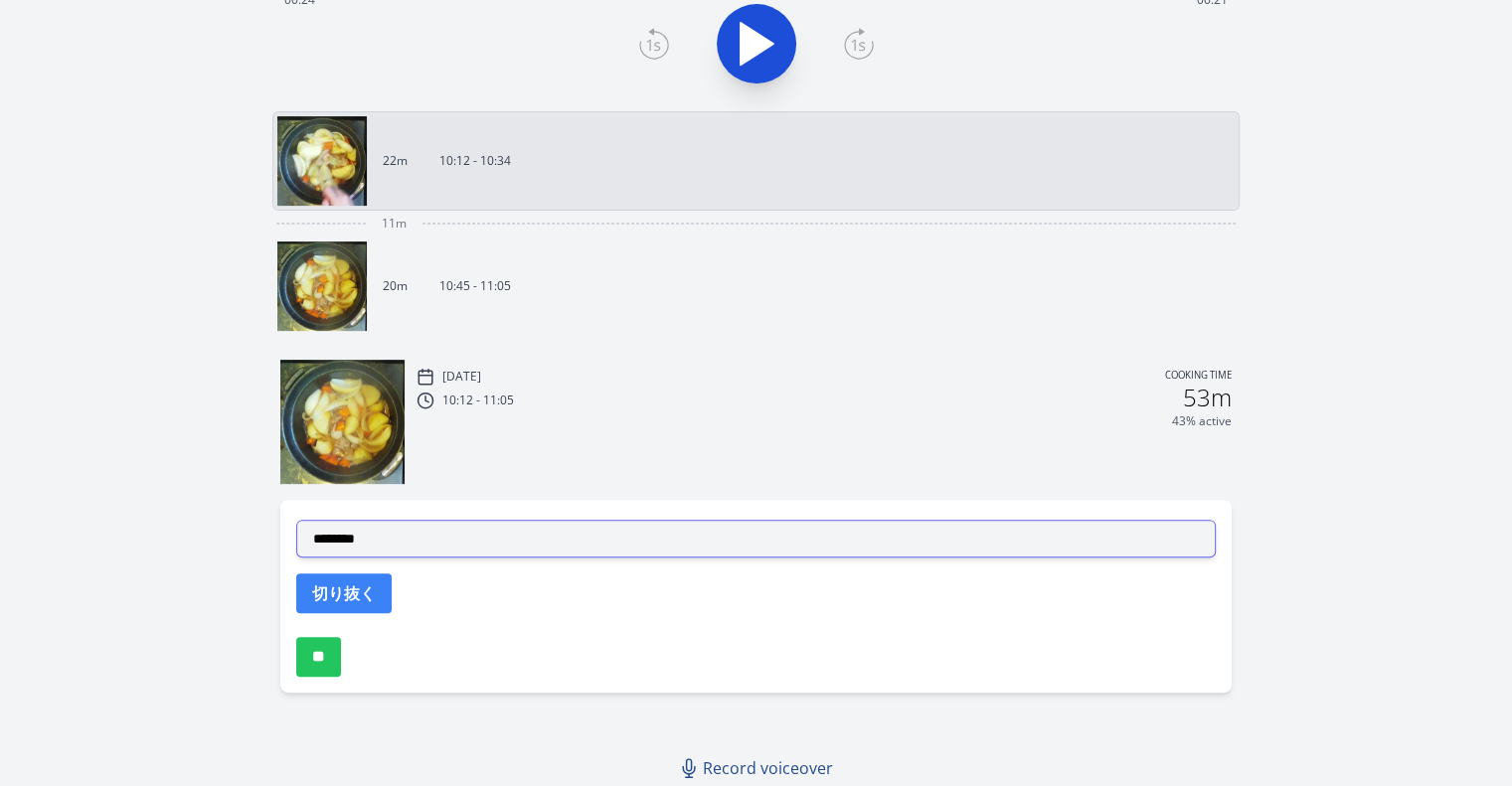 click on "**********" at bounding box center [756, 539] 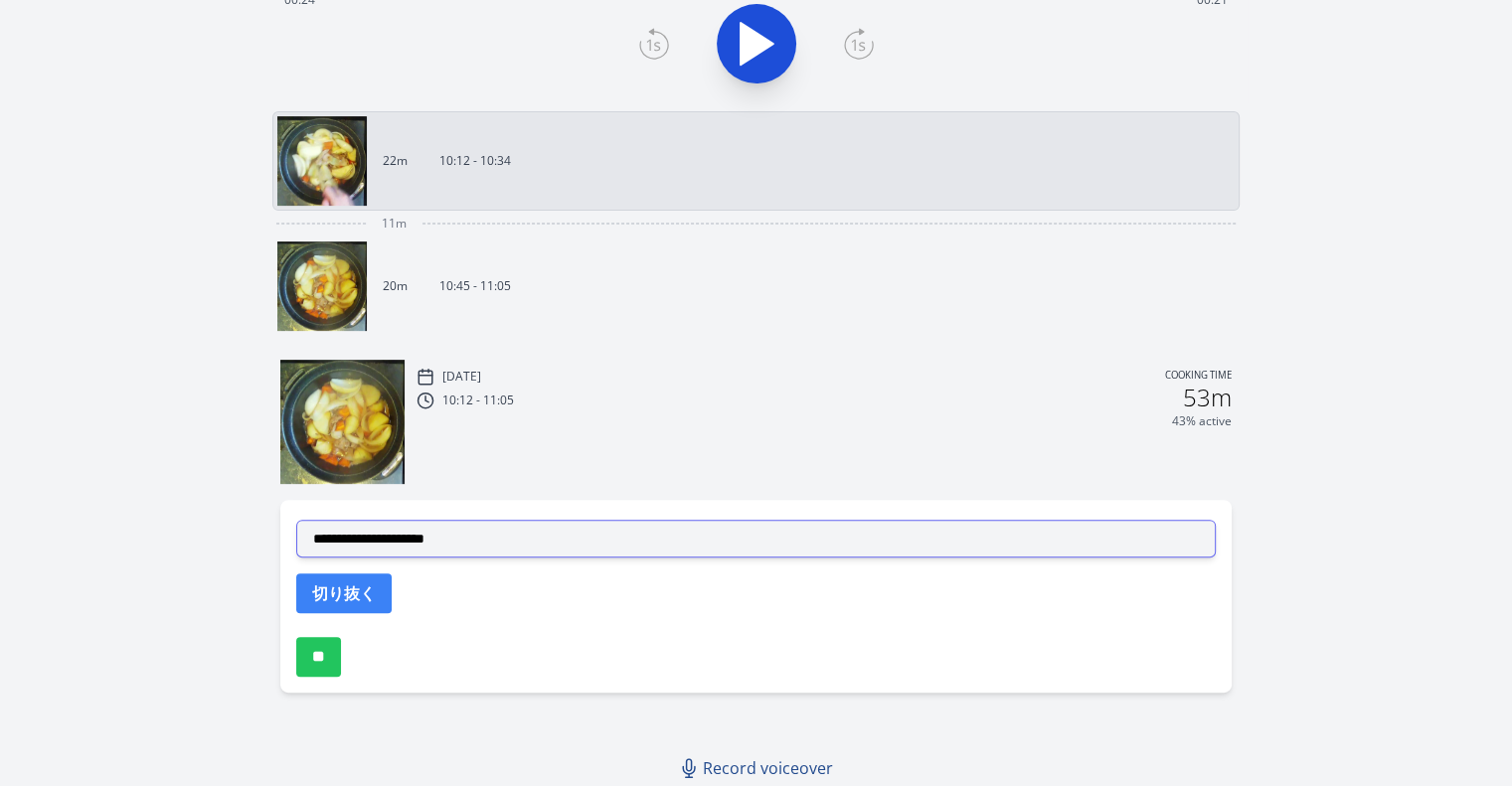 click on "**********" at bounding box center (756, 539) 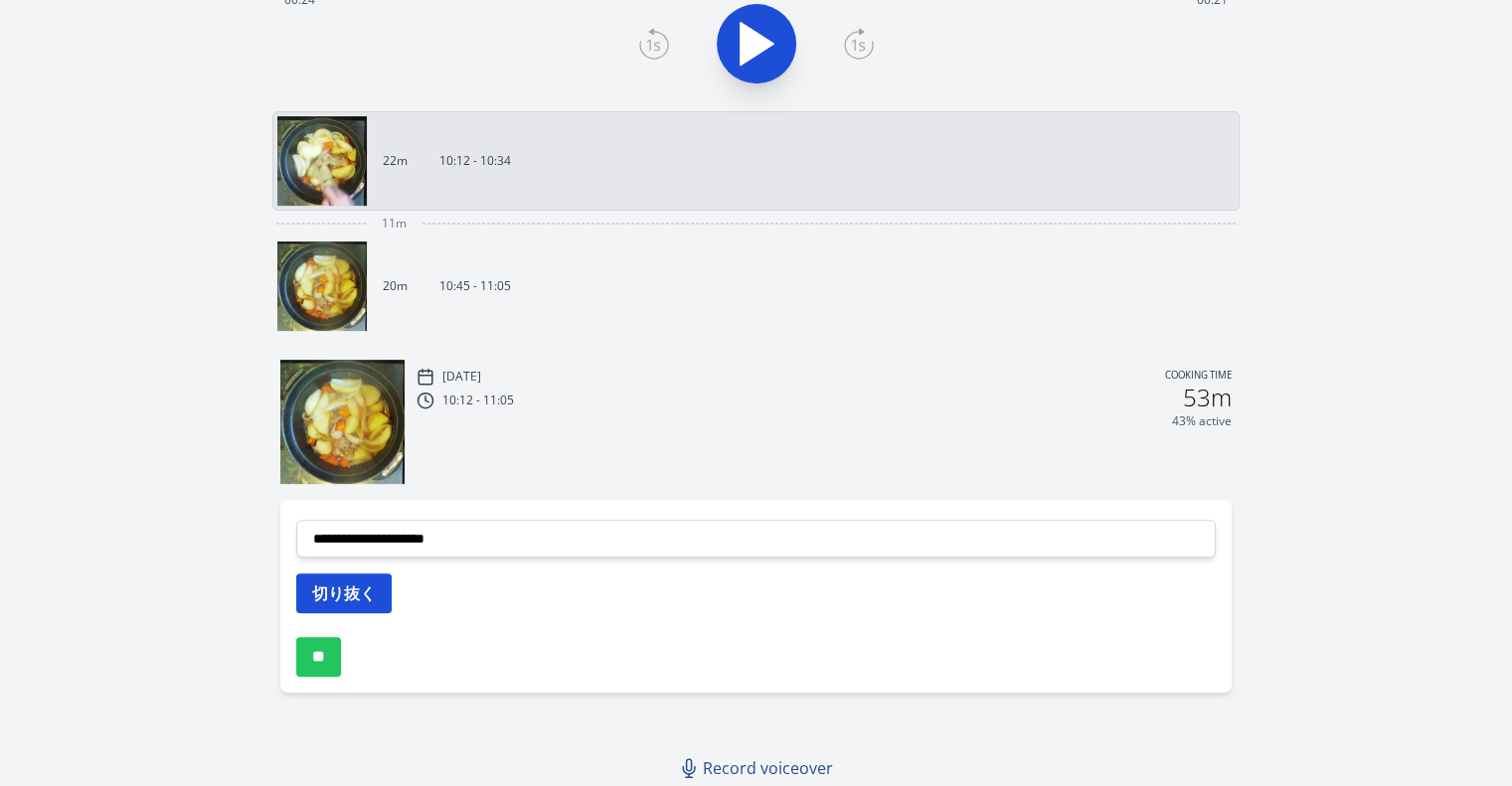 click on "切り抜く" at bounding box center (344, 593) 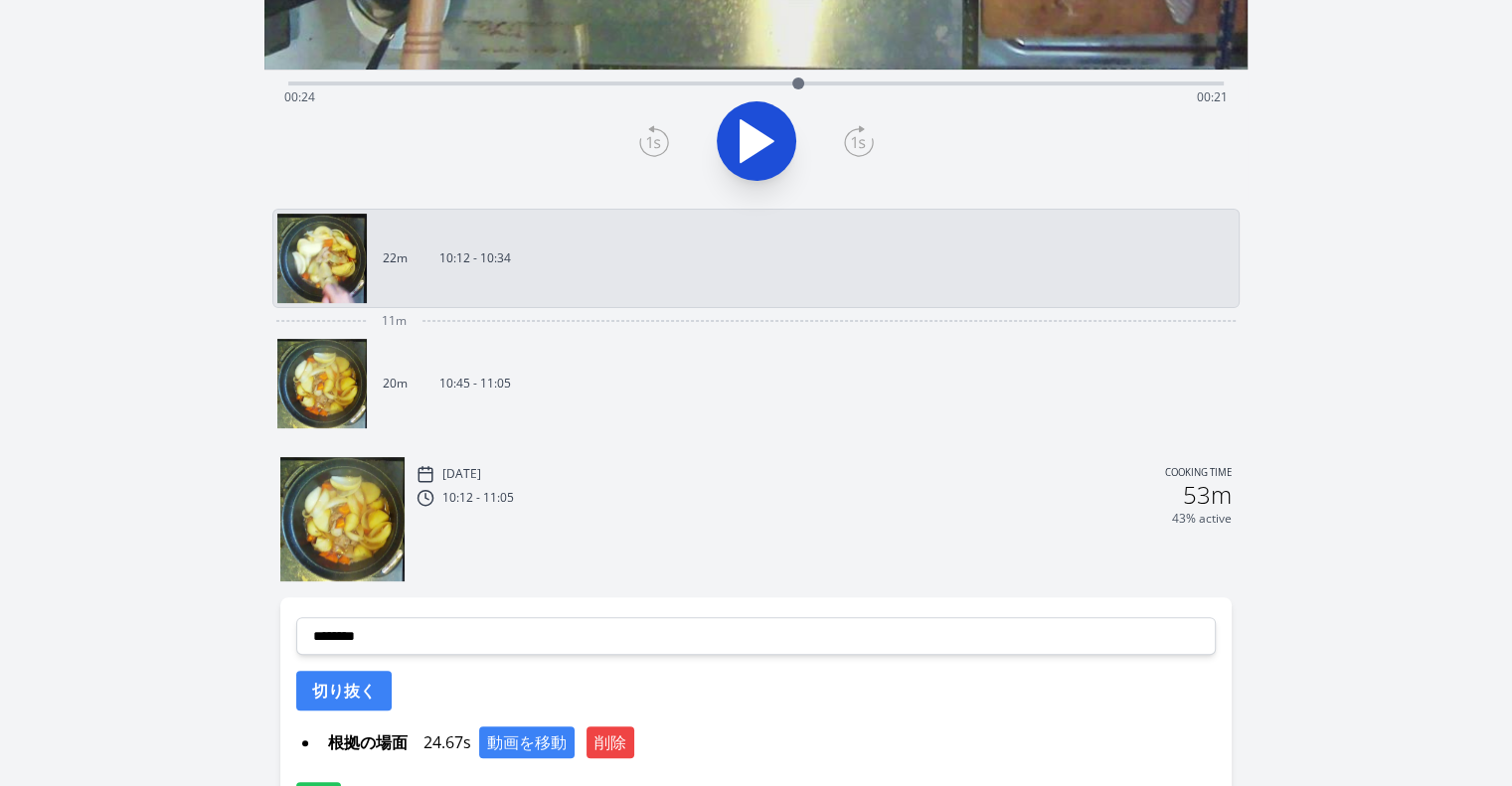 scroll, scrollTop: 668, scrollLeft: 0, axis: vertical 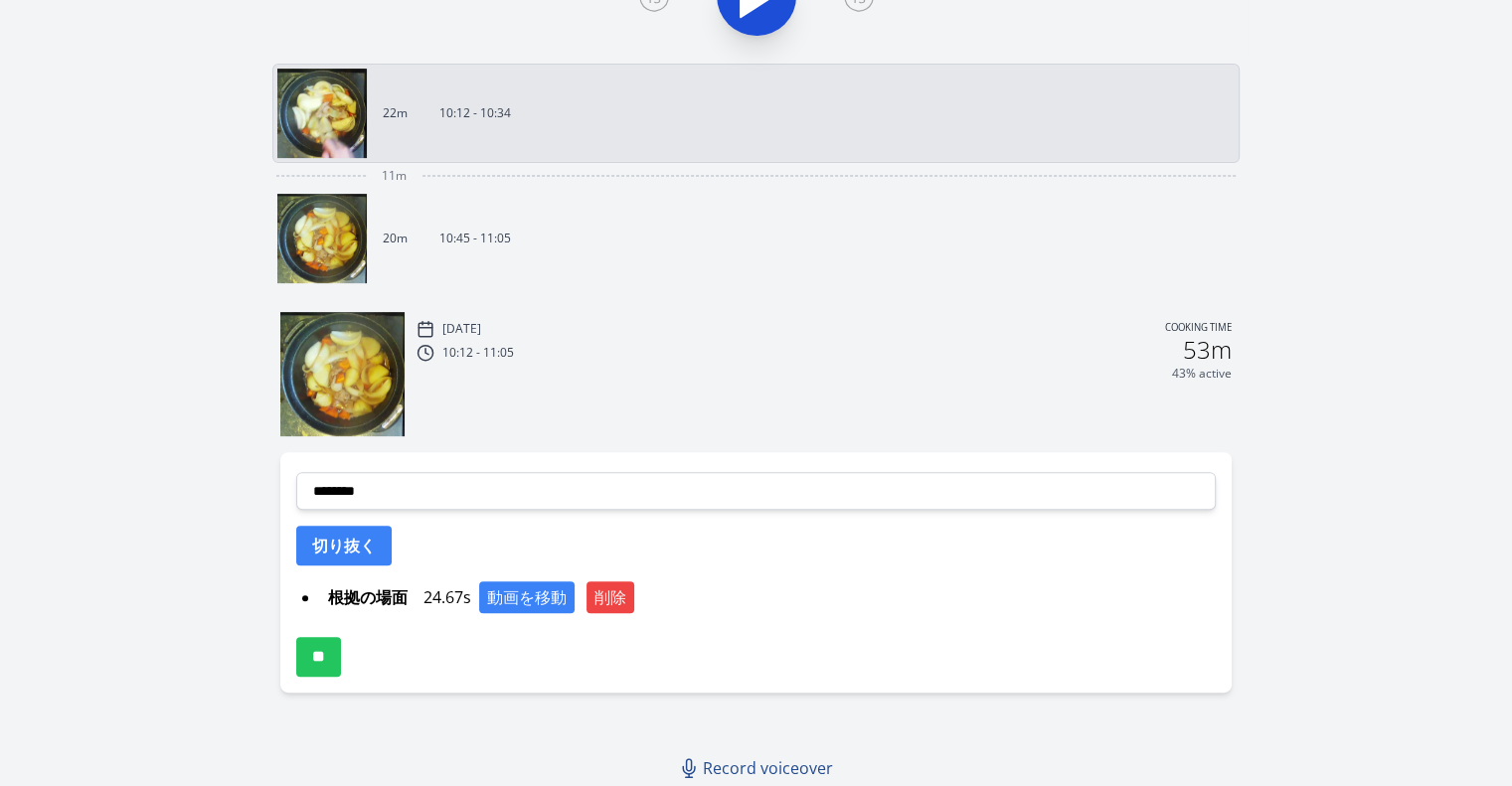 click on "20m
10:45
- 11:05" at bounding box center [748, 238] 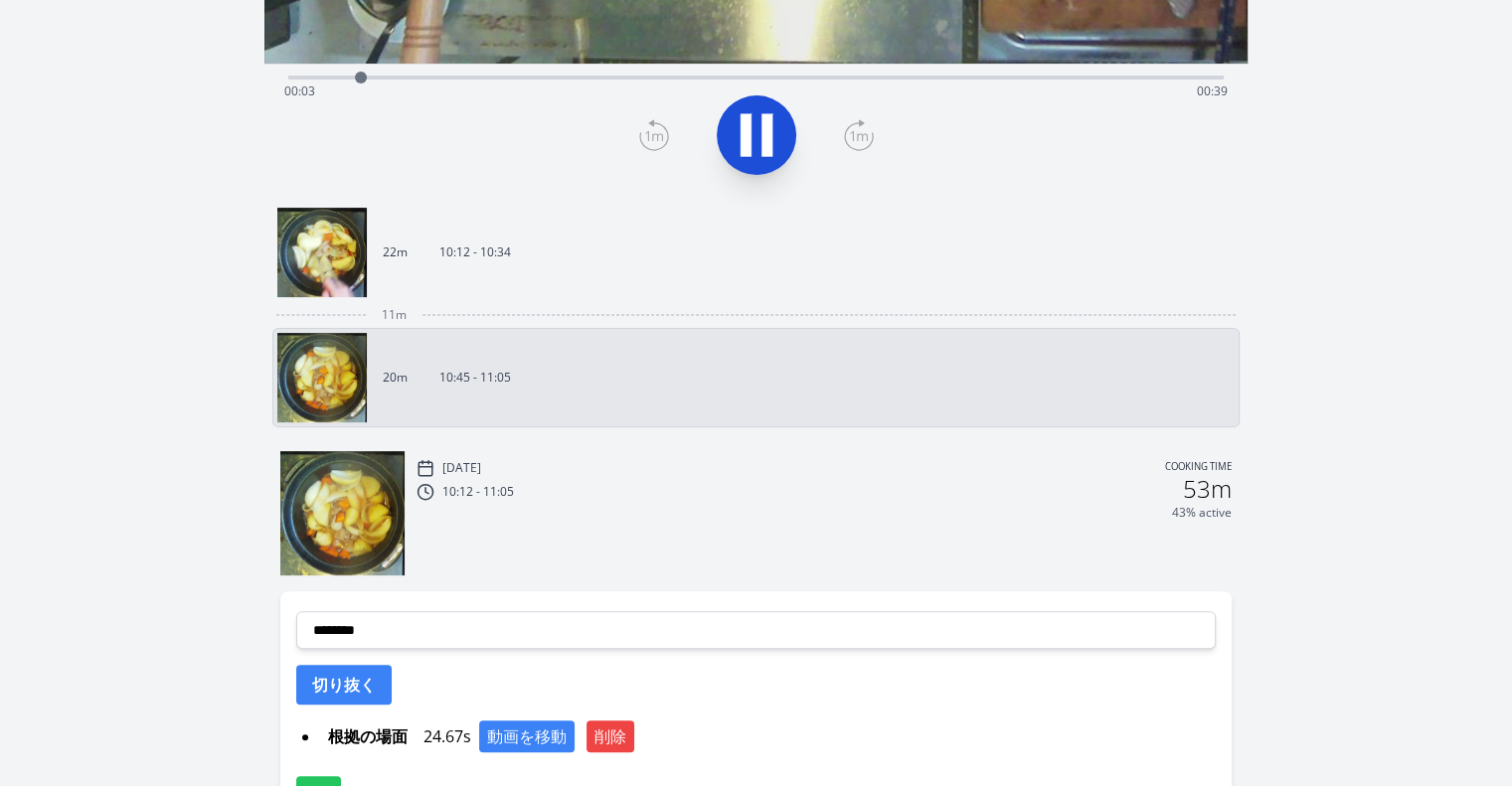 scroll, scrollTop: 596, scrollLeft: 0, axis: vertical 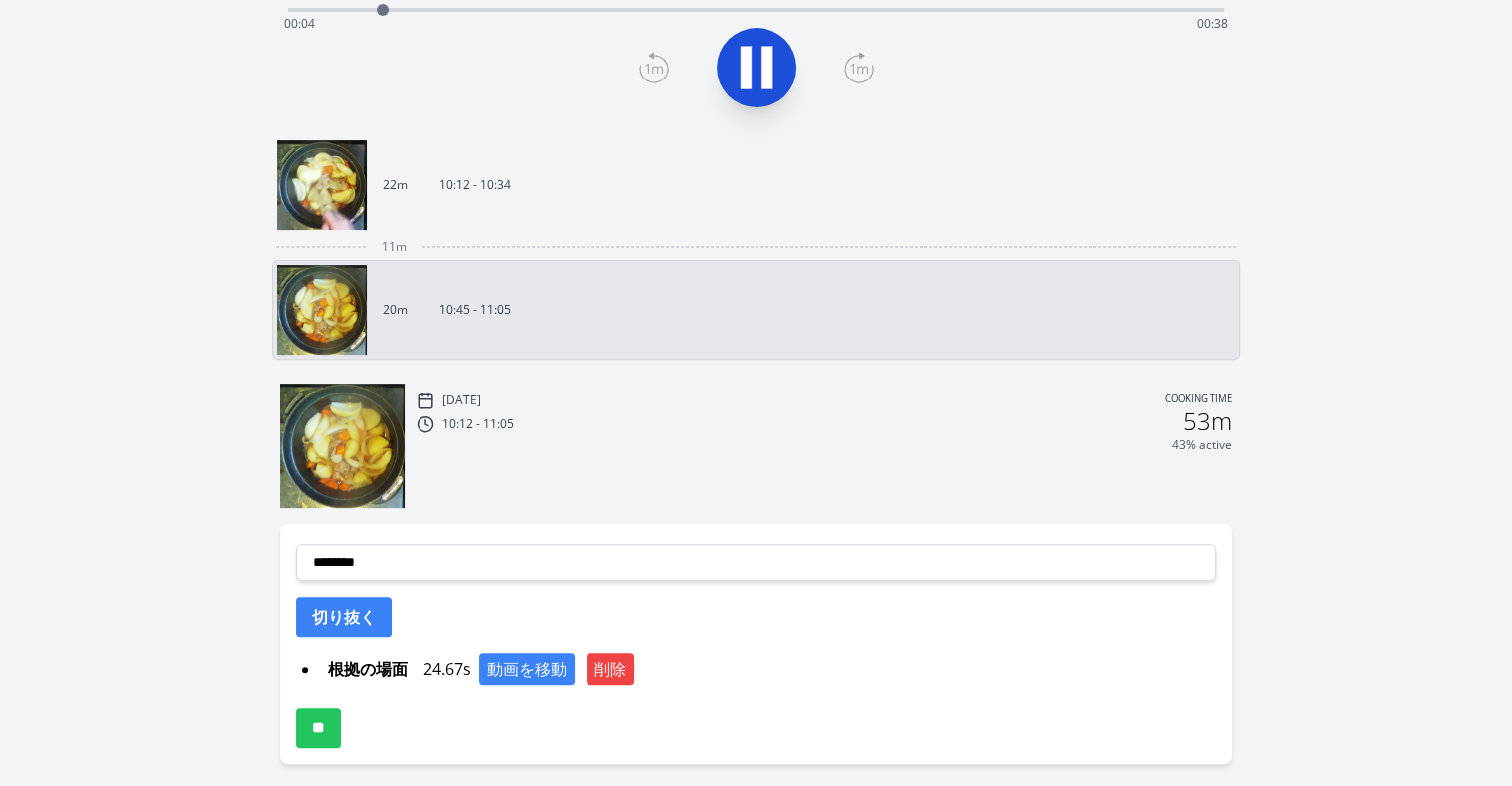 click on "22m
10:12
- 10:34" at bounding box center (748, 185) 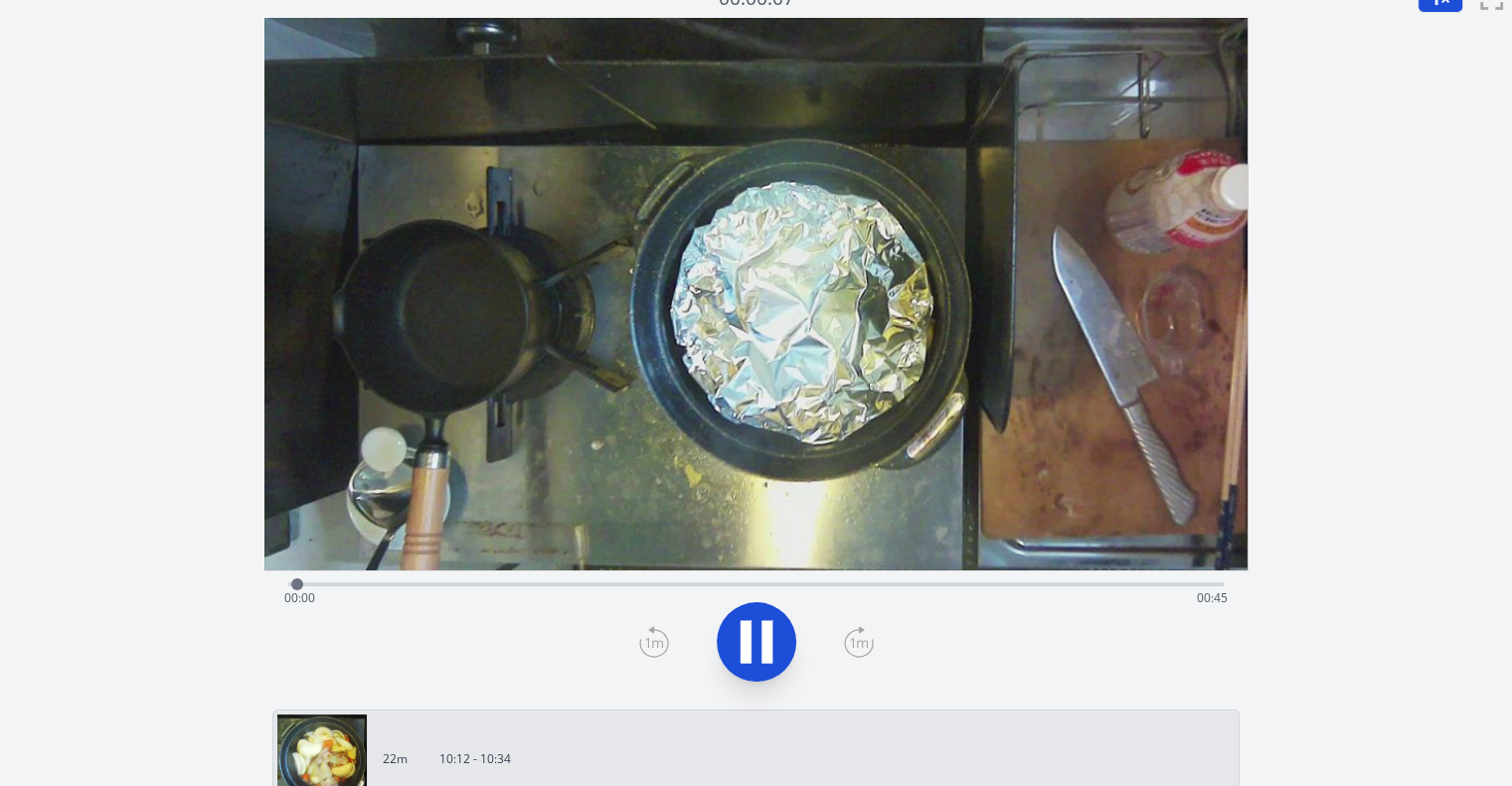 scroll, scrollTop: 0, scrollLeft: 0, axis: both 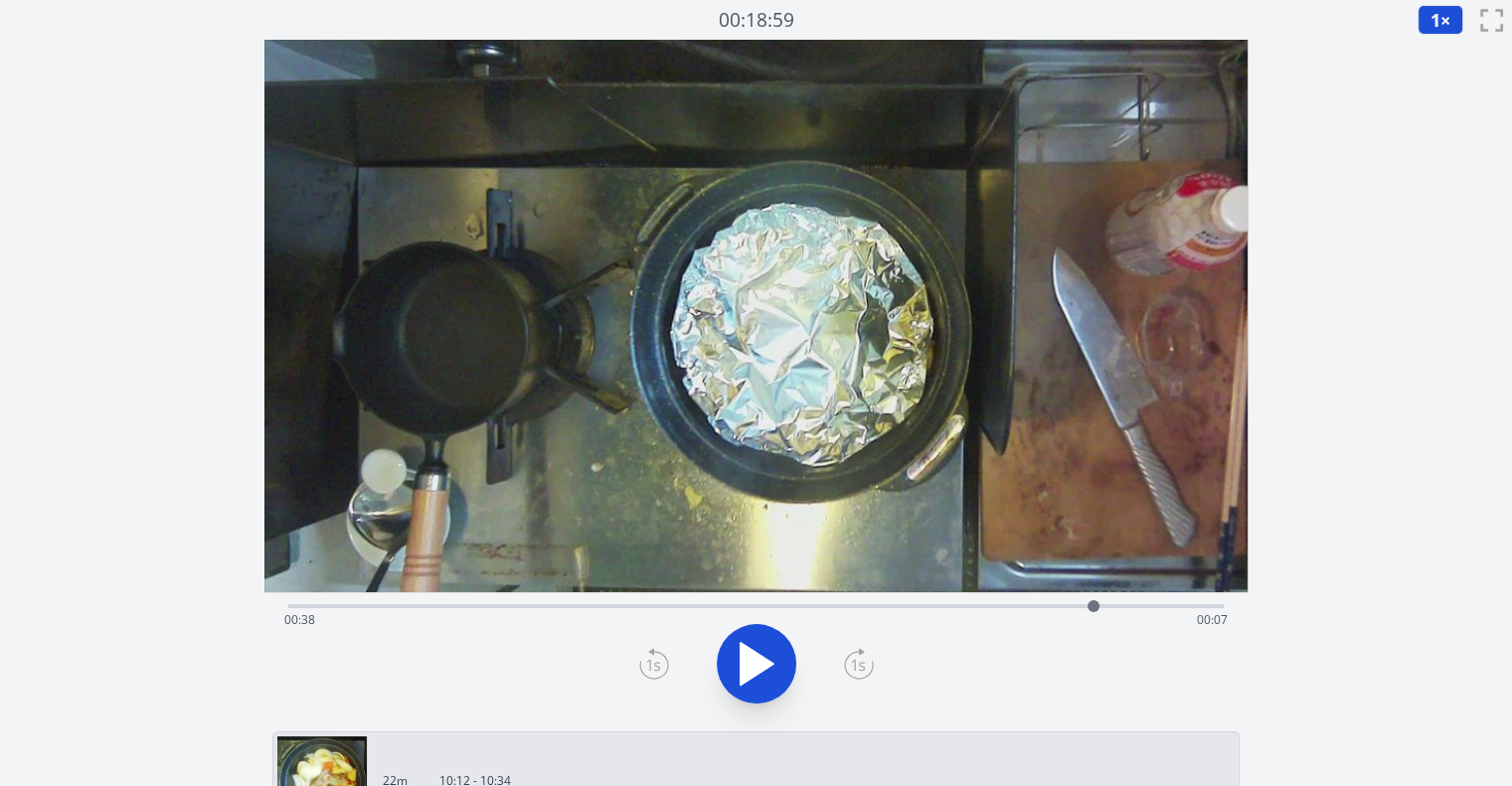 drag, startPoint x: 406, startPoint y: 604, endPoint x: 1090, endPoint y: 631, distance: 684.5327 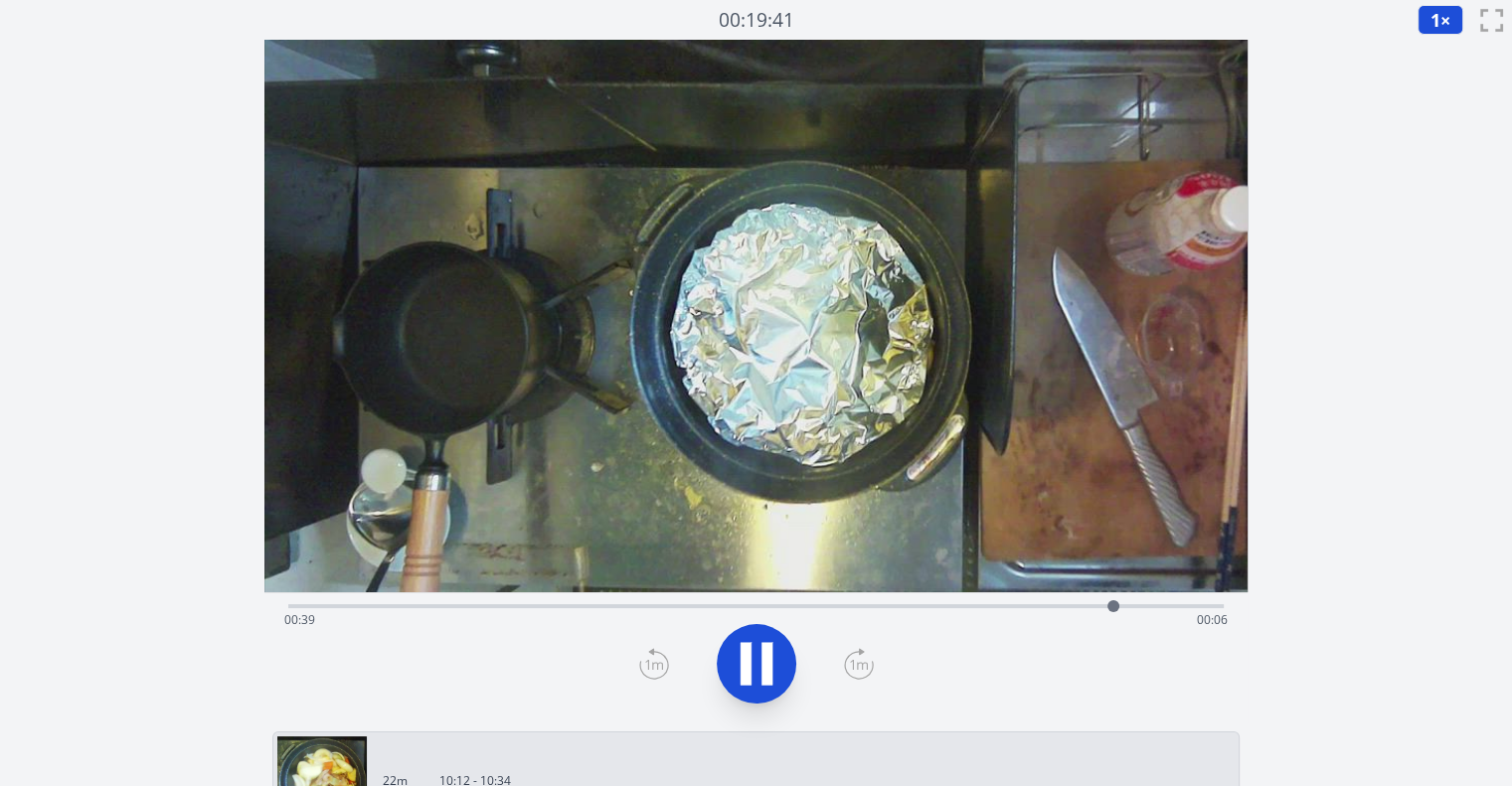 click 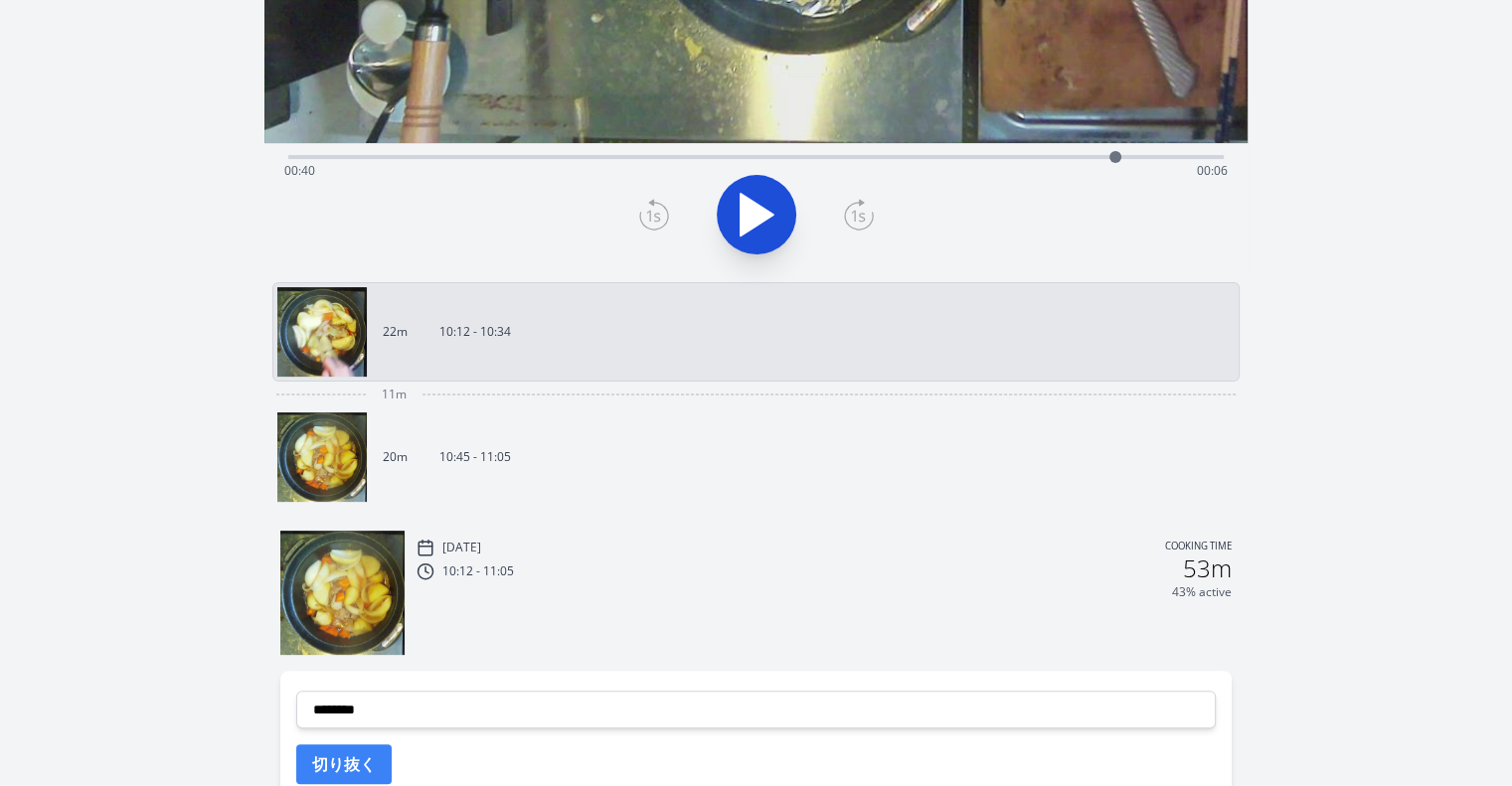 scroll, scrollTop: 668, scrollLeft: 0, axis: vertical 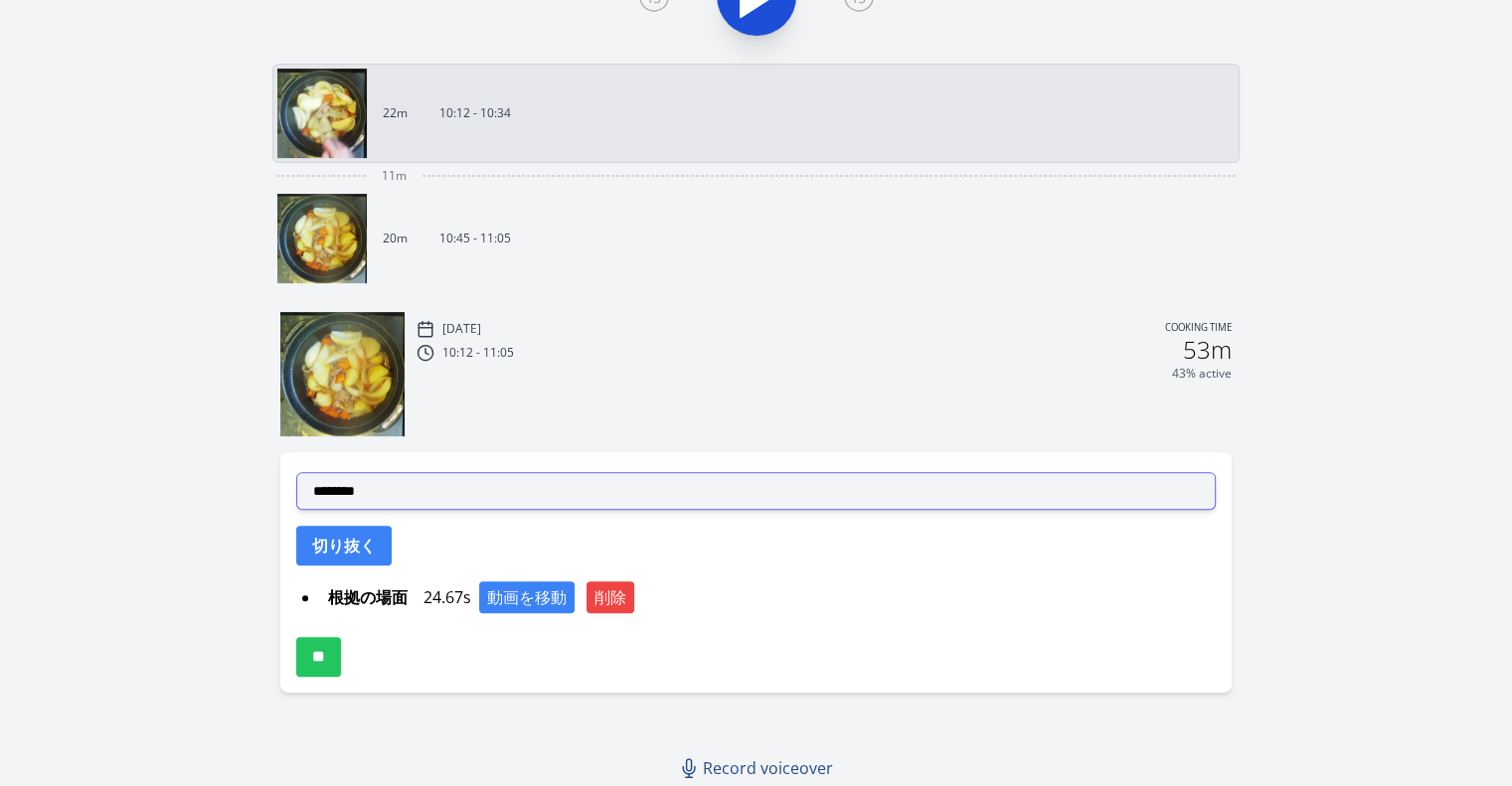 click on "**********" at bounding box center (756, 491) 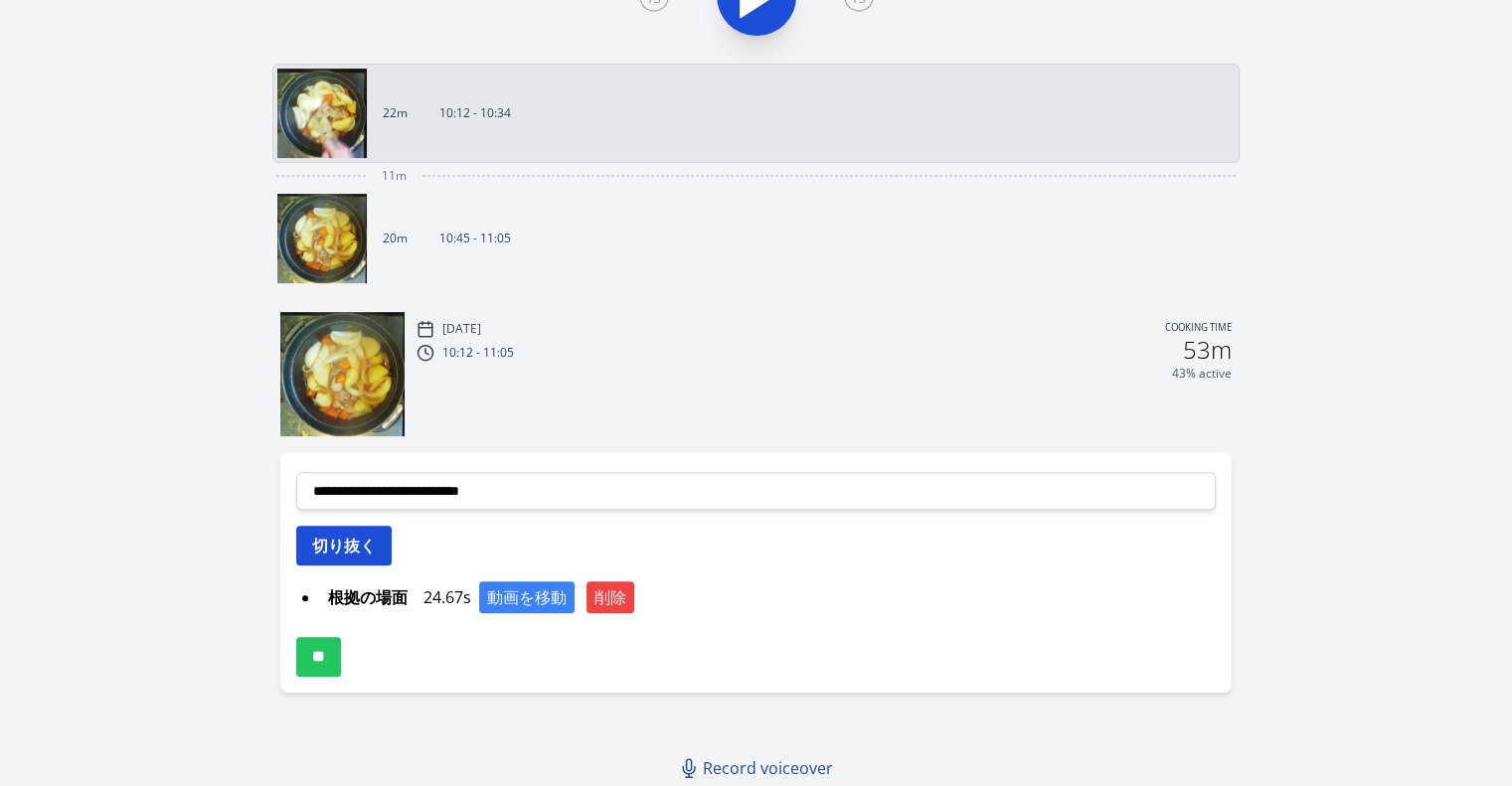 click on "切り抜く" at bounding box center (344, 546) 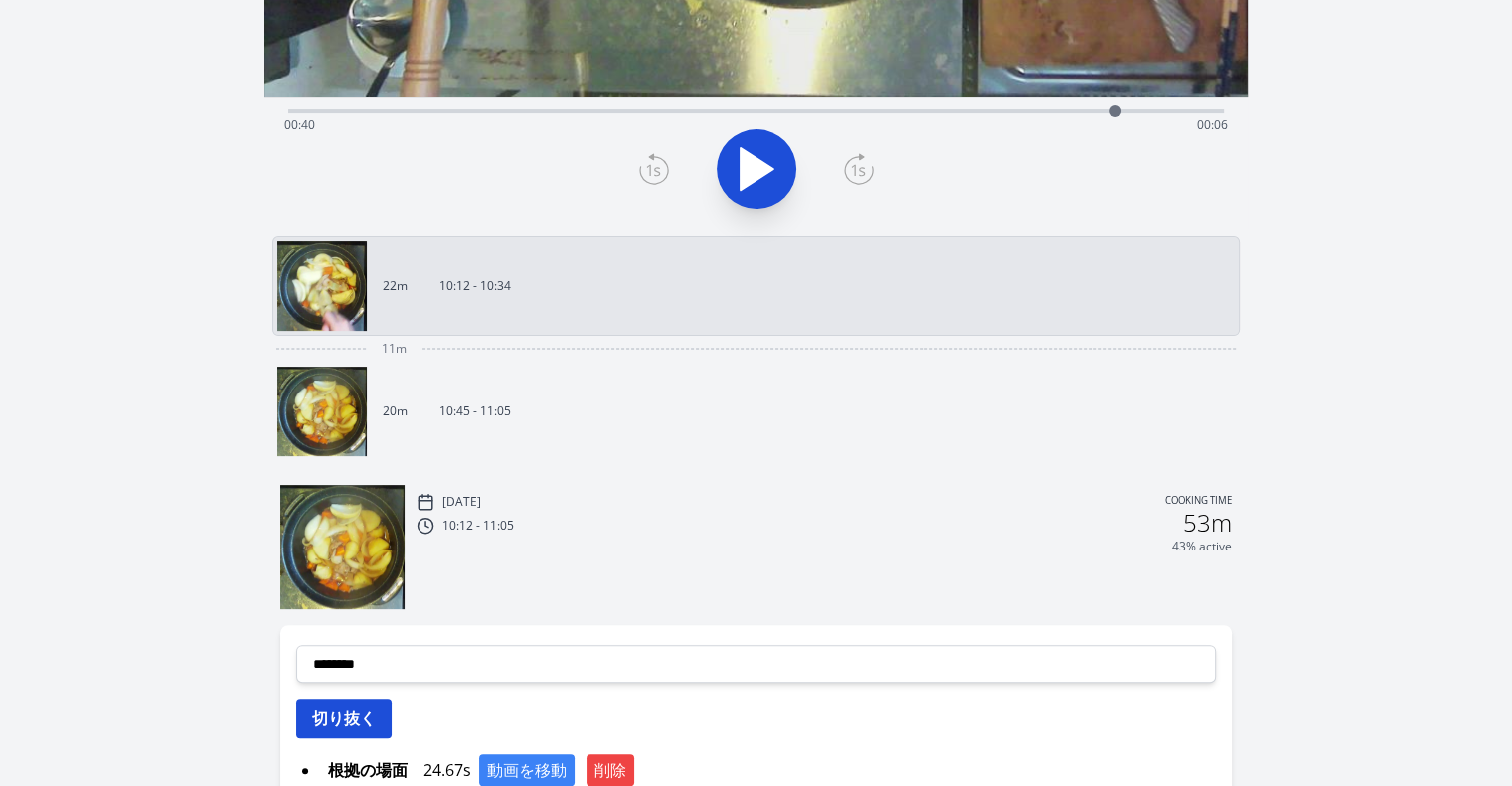 scroll, scrollTop: 501, scrollLeft: 0, axis: vertical 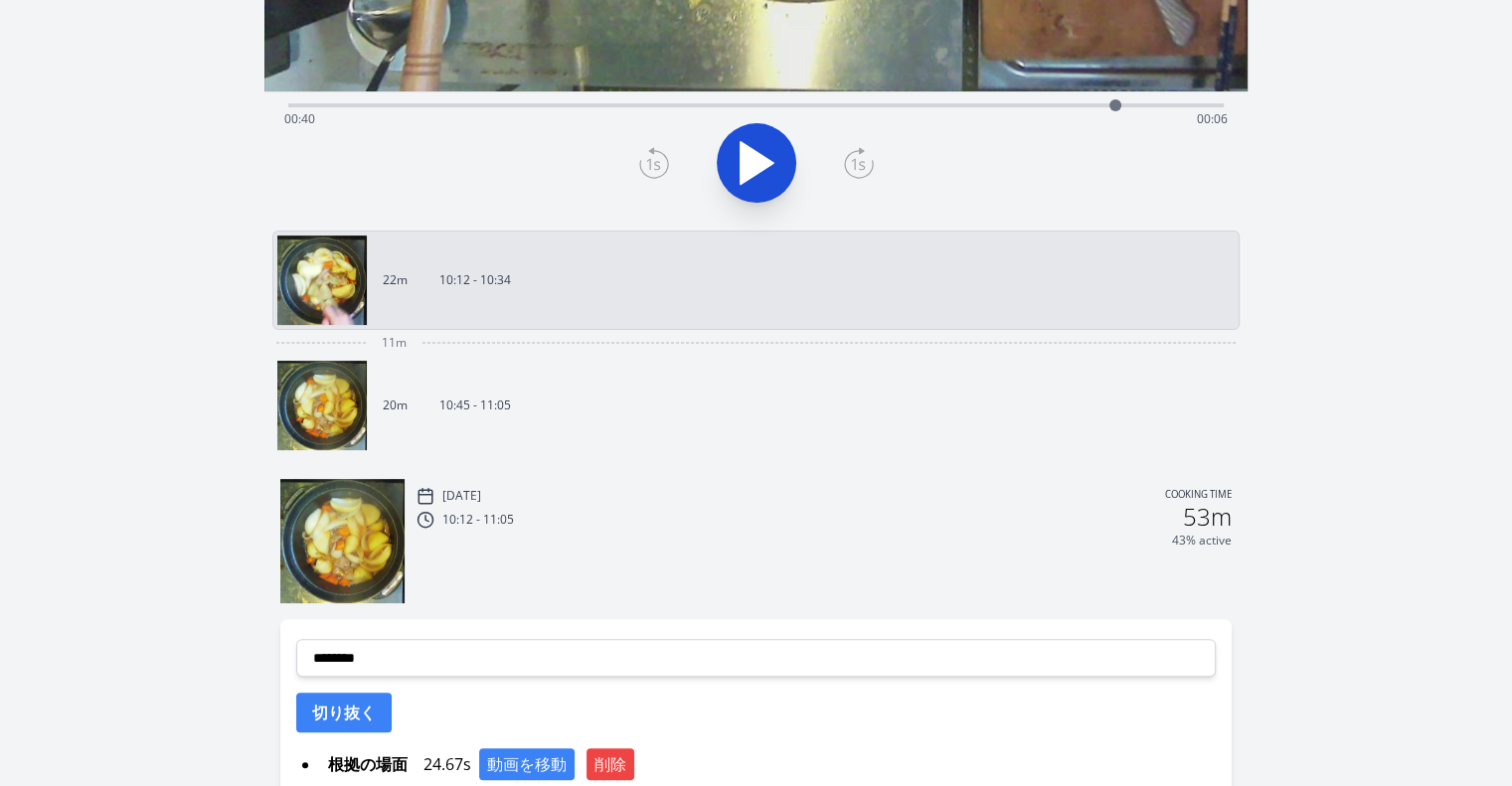 click on "20m
10:45
- 11:05" at bounding box center (748, 405) 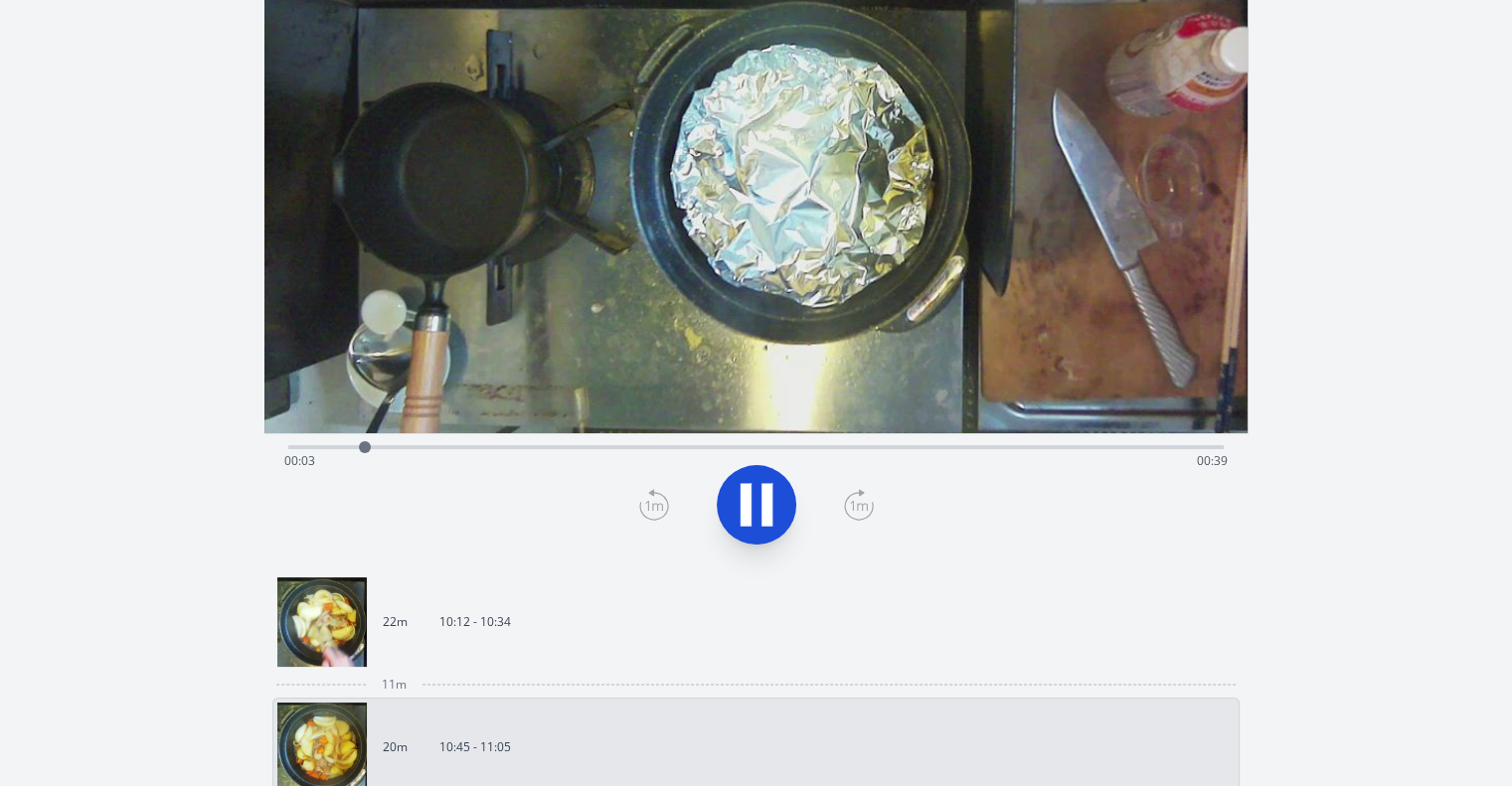 scroll, scrollTop: 159, scrollLeft: 0, axis: vertical 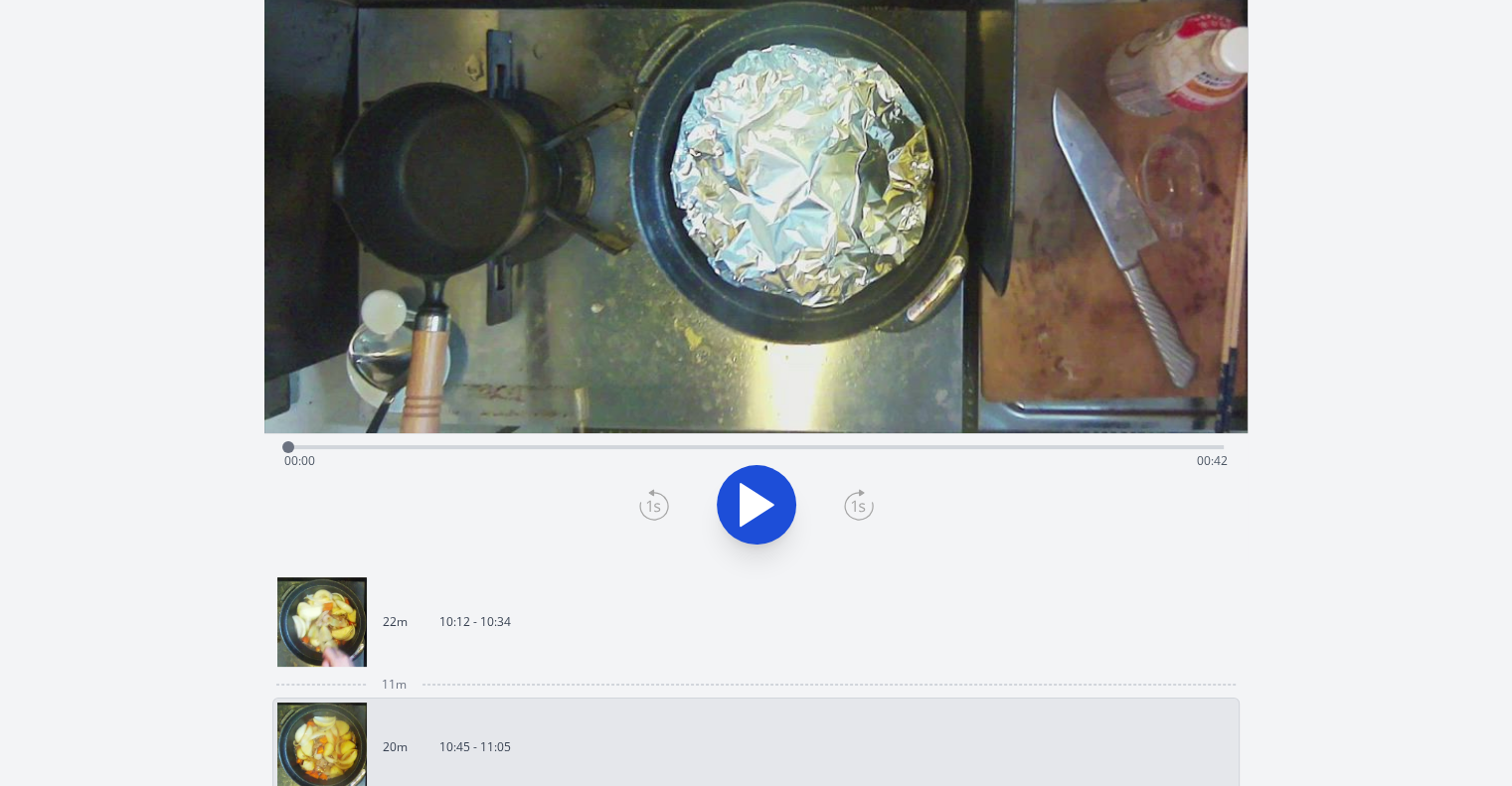 drag, startPoint x: 429, startPoint y: 443, endPoint x: 321, endPoint y: 512, distance: 128.16006 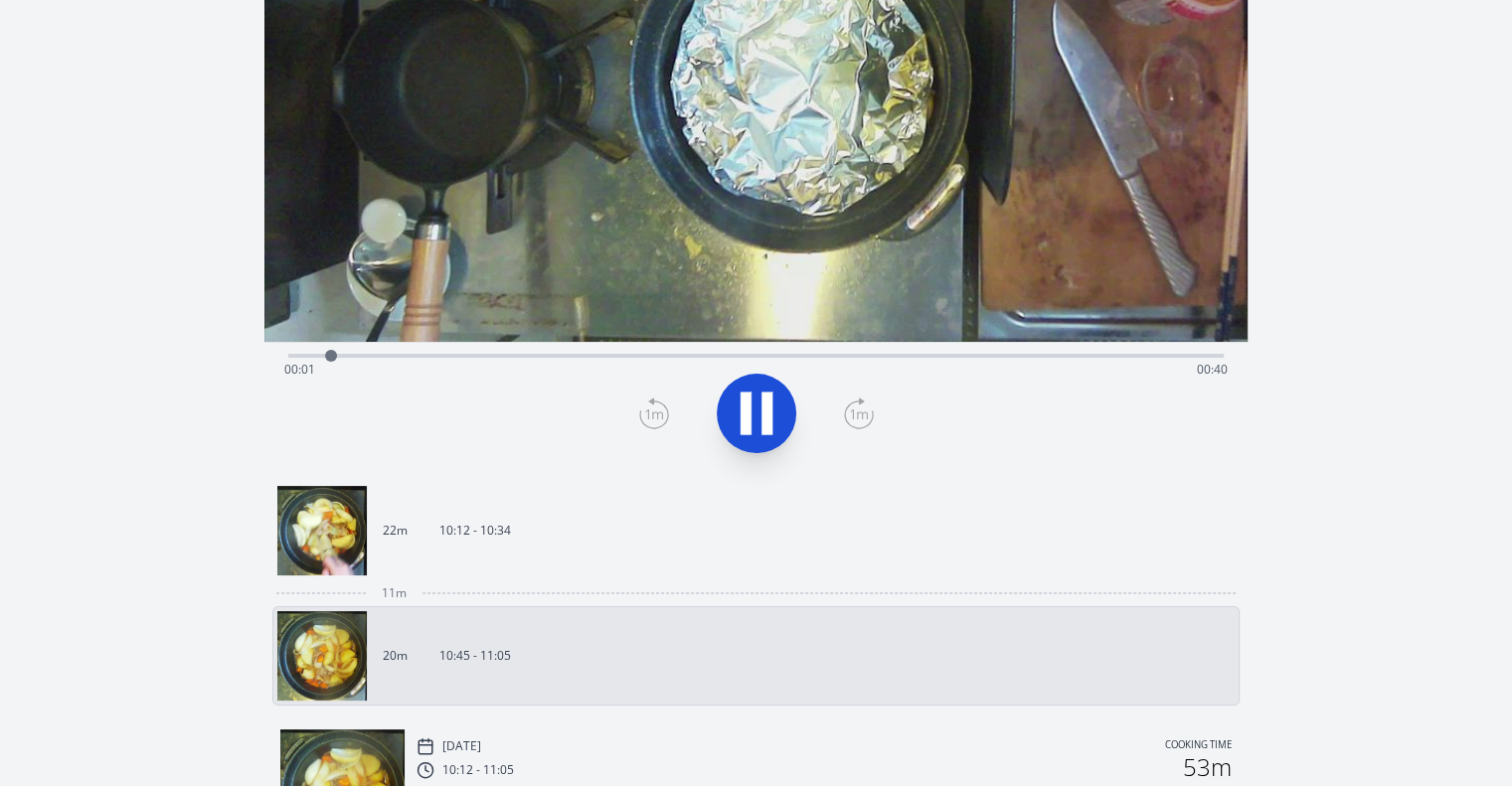 scroll, scrollTop: 358, scrollLeft: 0, axis: vertical 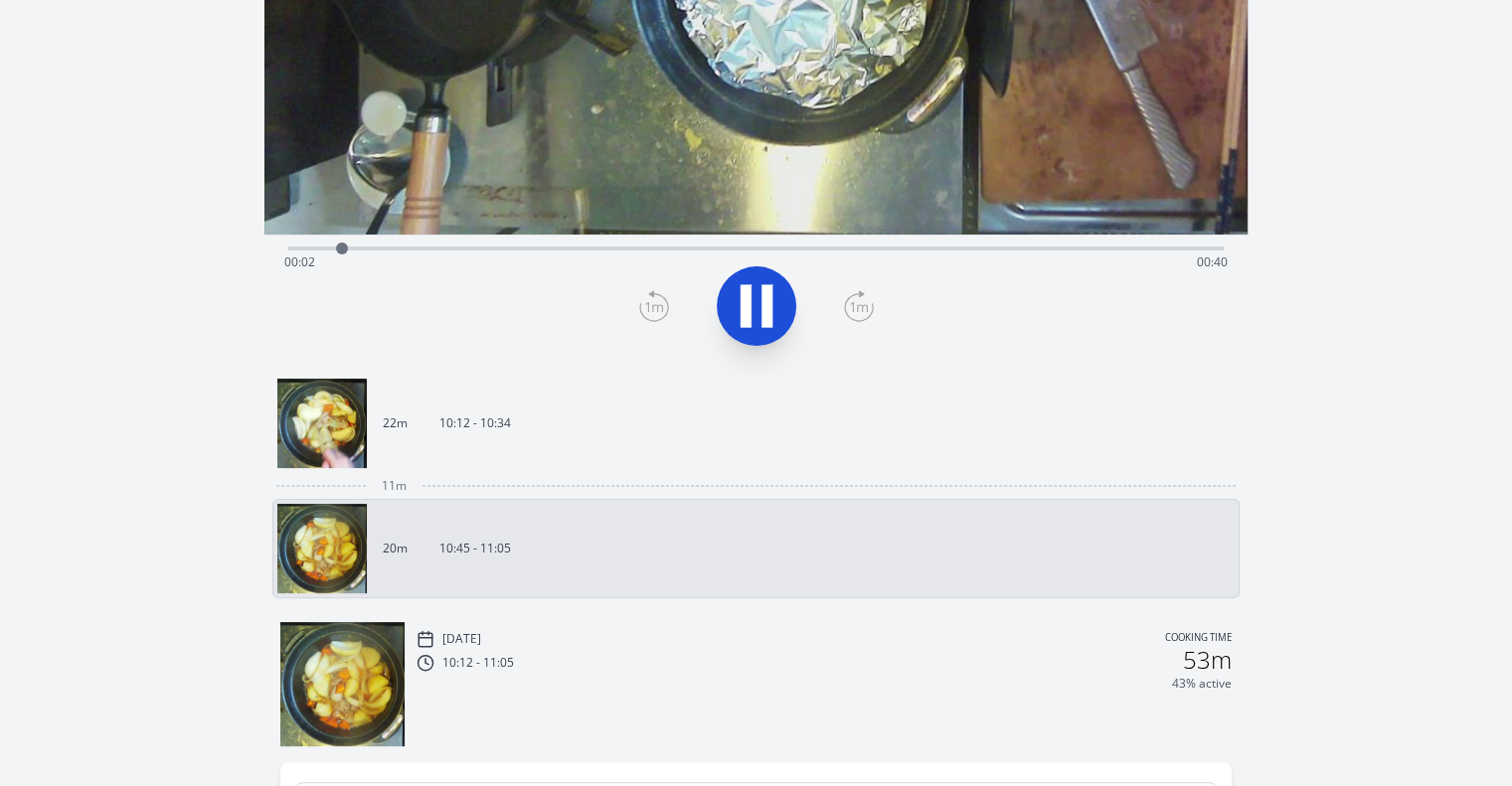 click on "10:45
- 11:05" at bounding box center [475, 549] 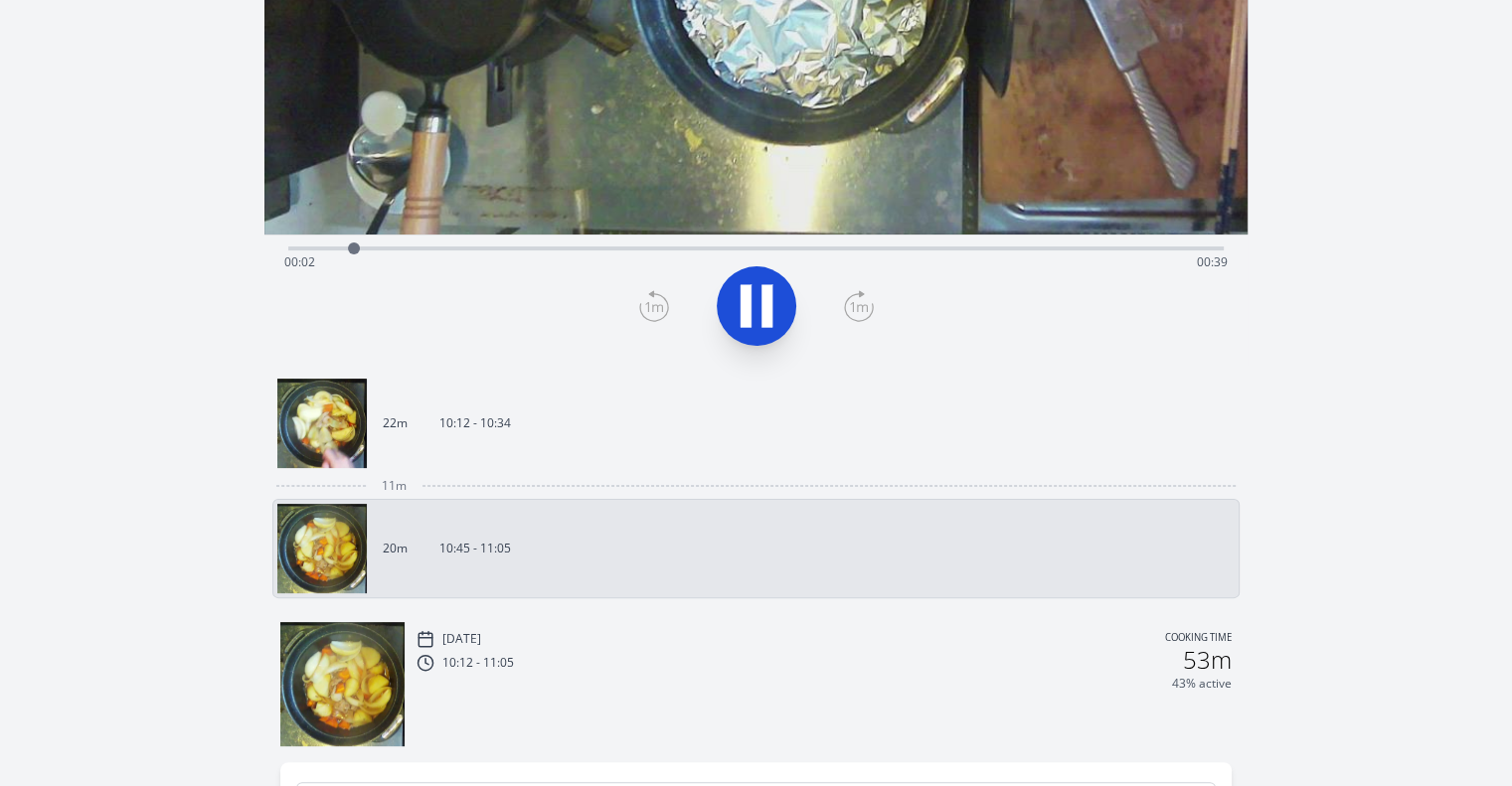 click on "22m
10:12
- 10:34" at bounding box center (748, 423) 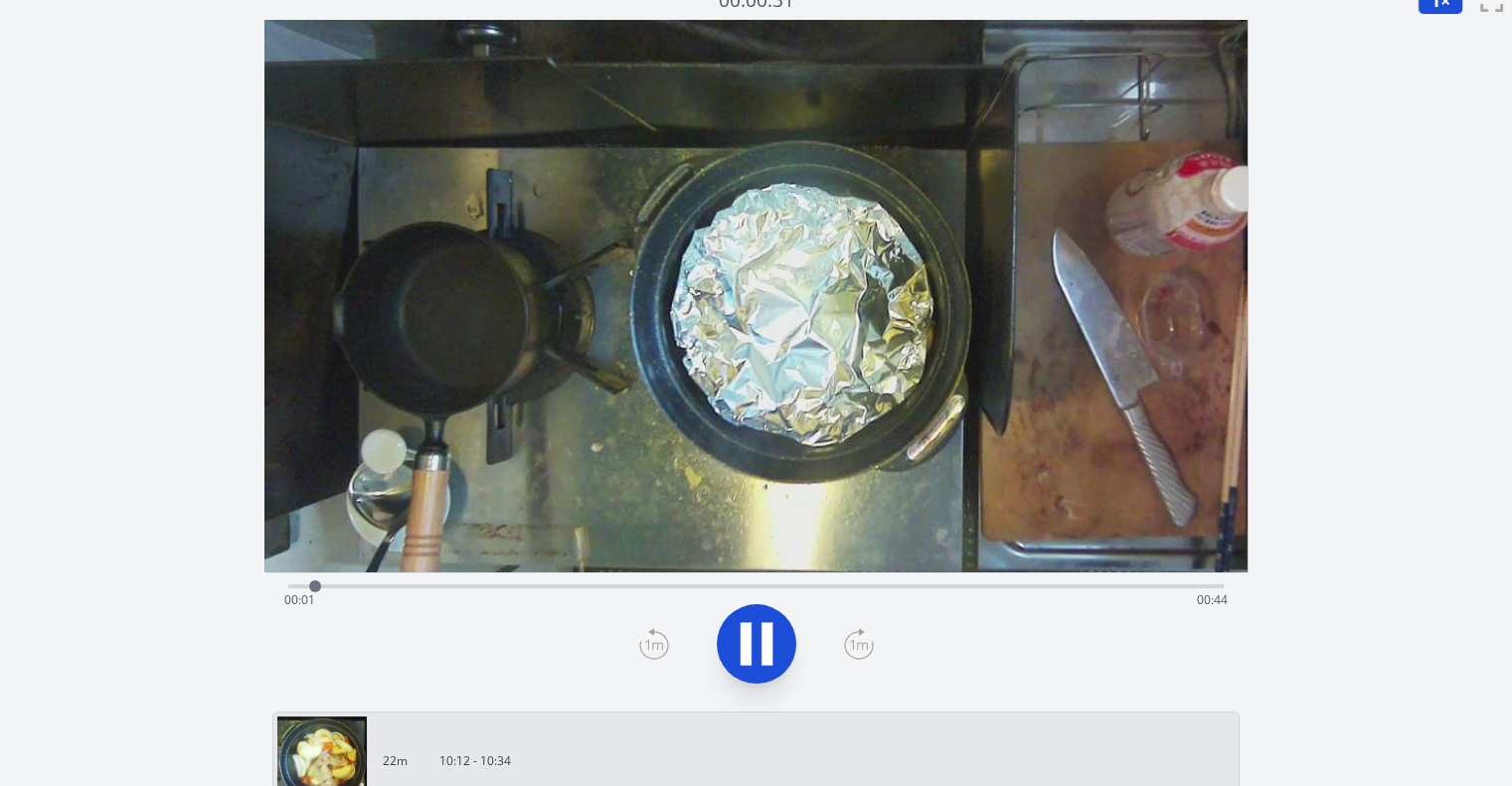 scroll, scrollTop: 4, scrollLeft: 0, axis: vertical 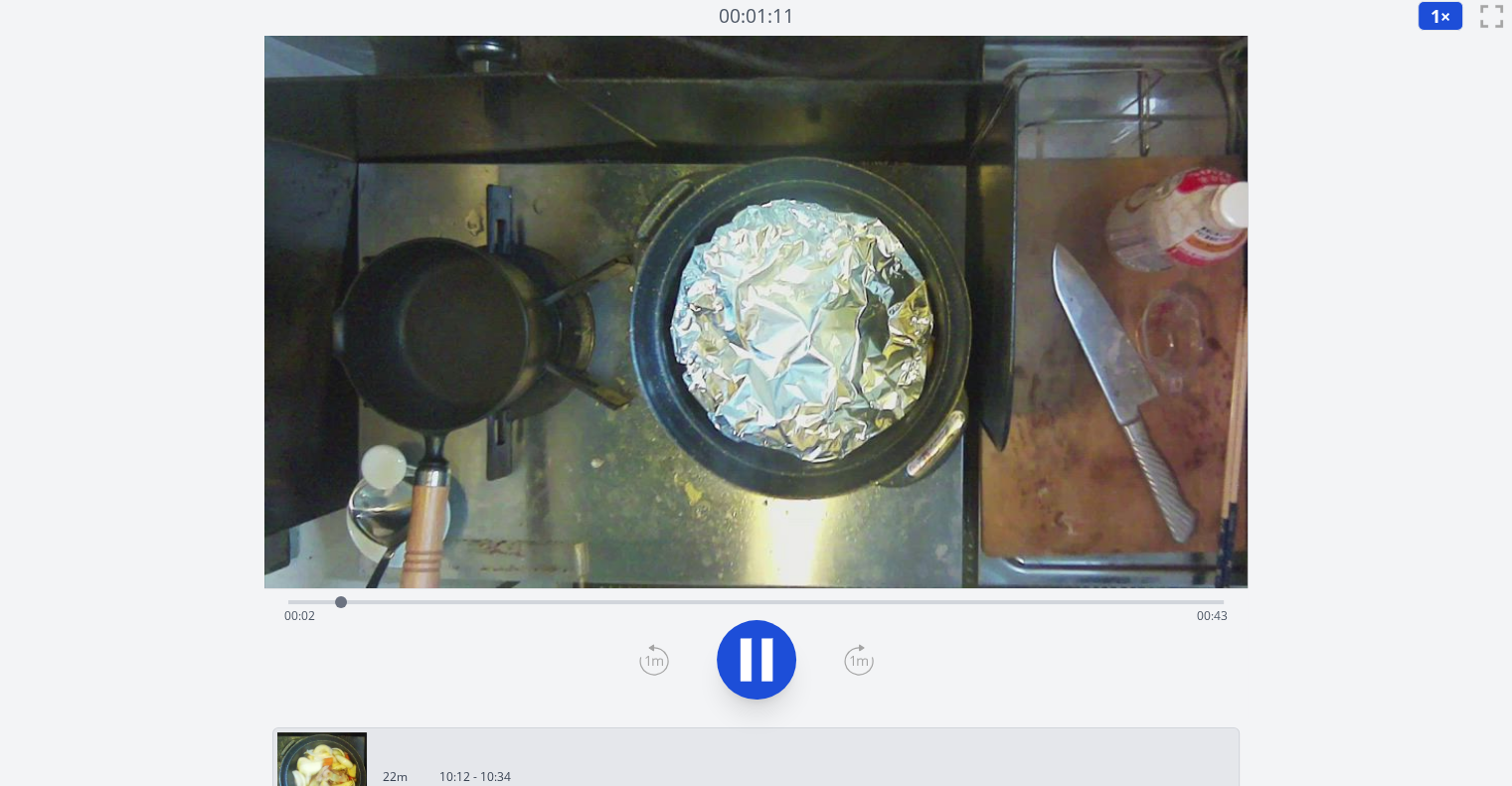 click on "Time elapsed:  00:02
Time remaining:  00:43" at bounding box center [756, 600] 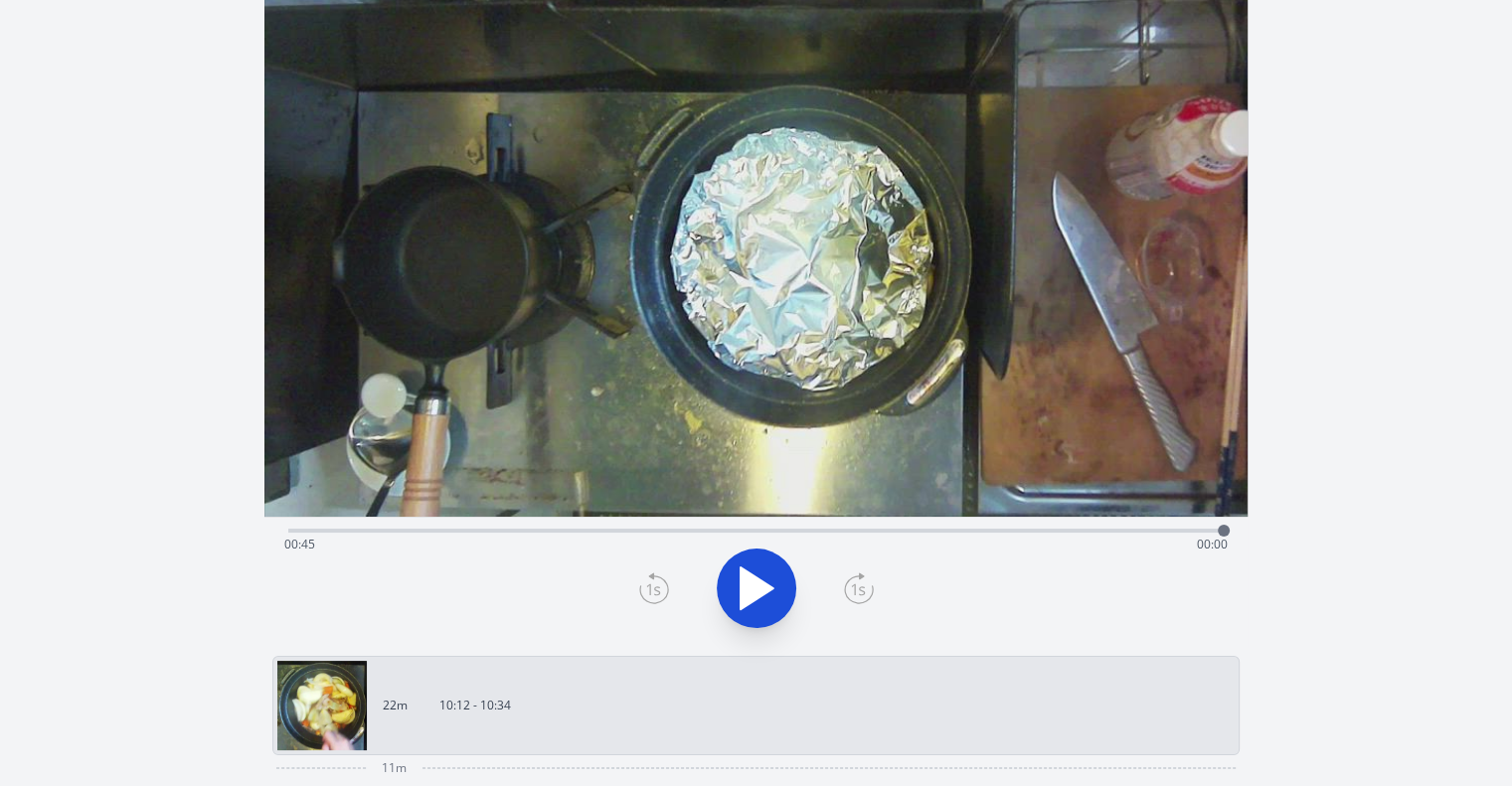 scroll, scrollTop: 74, scrollLeft: 0, axis: vertical 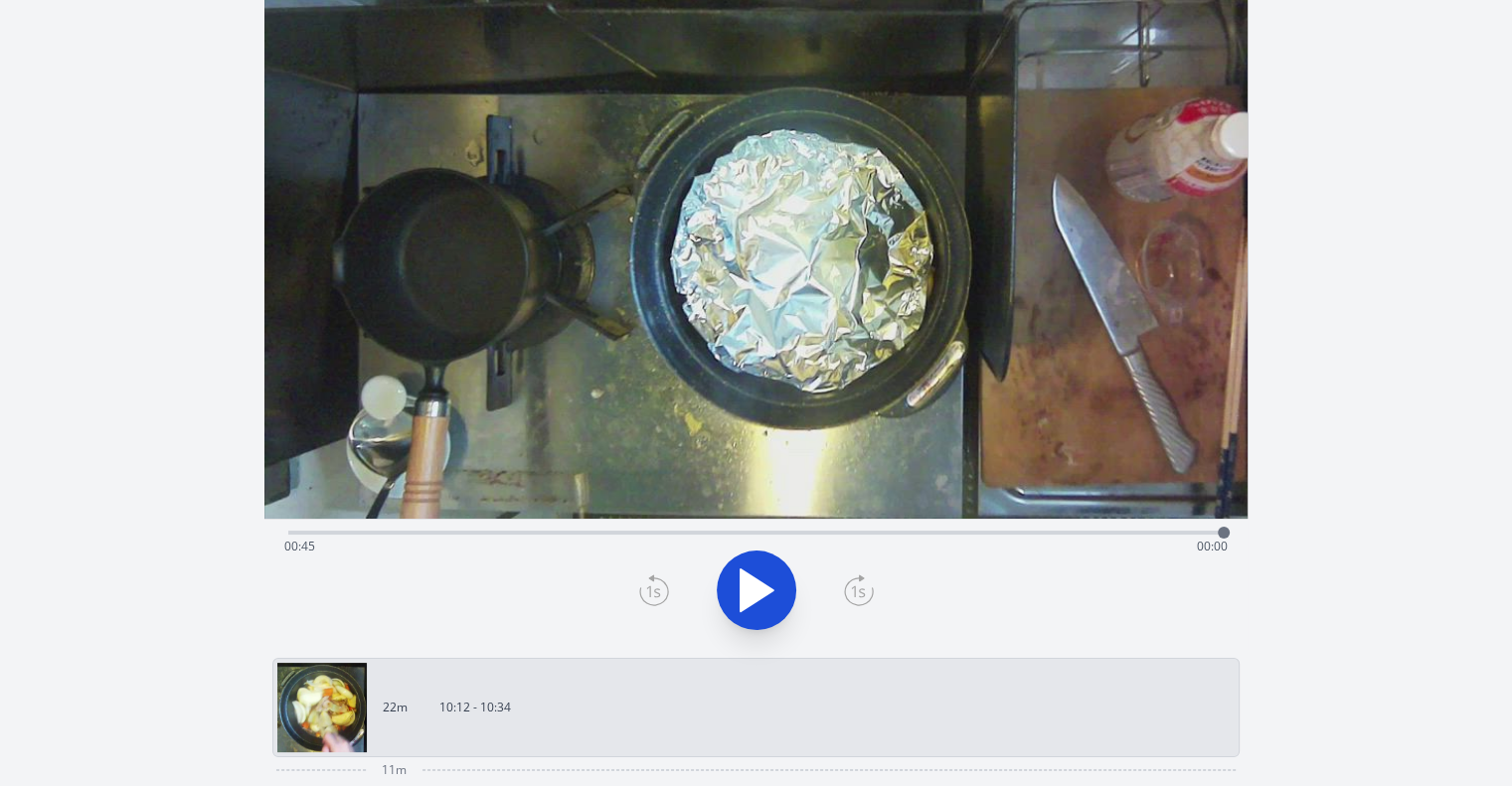 click on "Time elapsed:  00:45
Time remaining:  00:00" at bounding box center (756, 547) 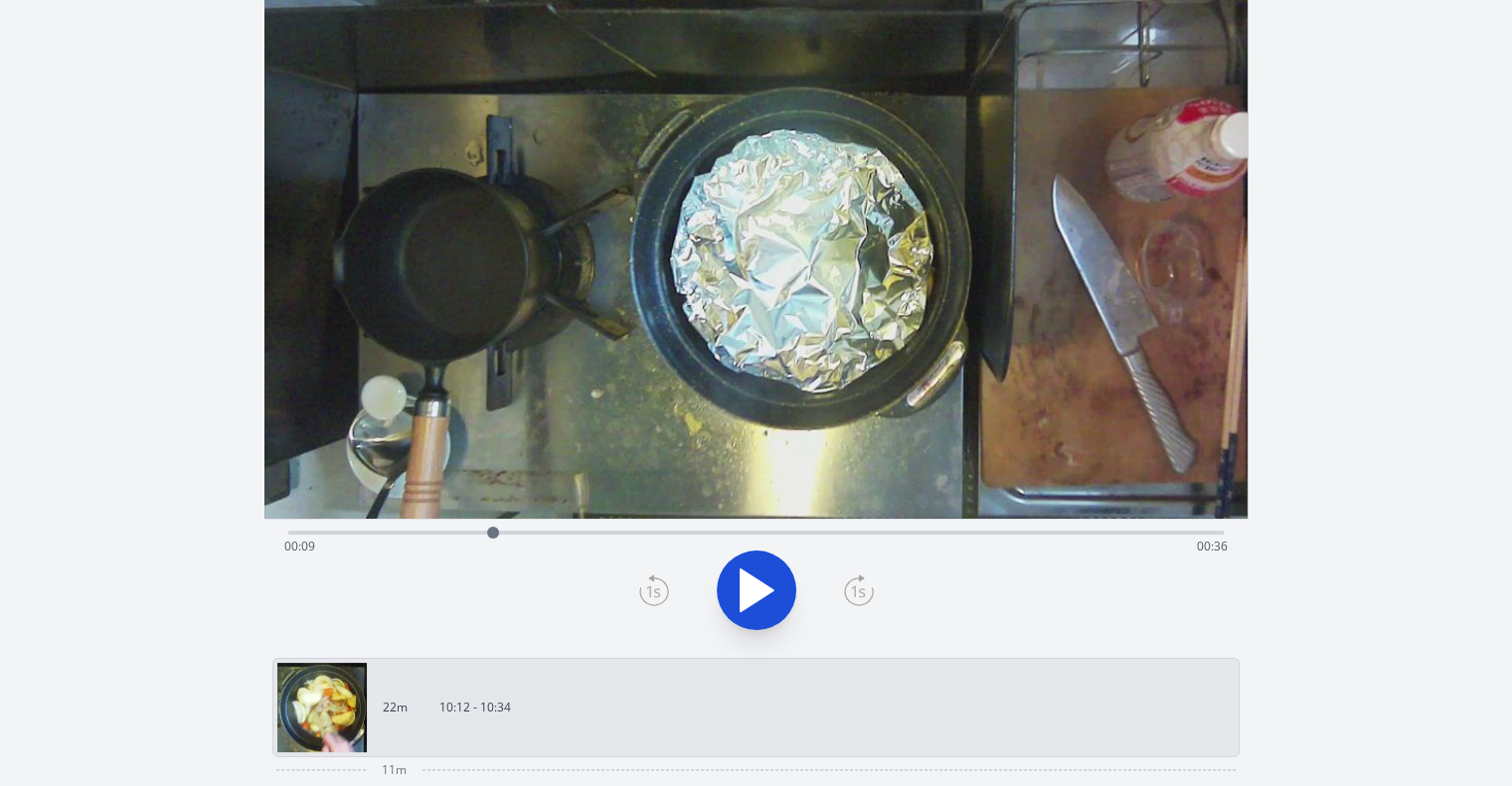 click 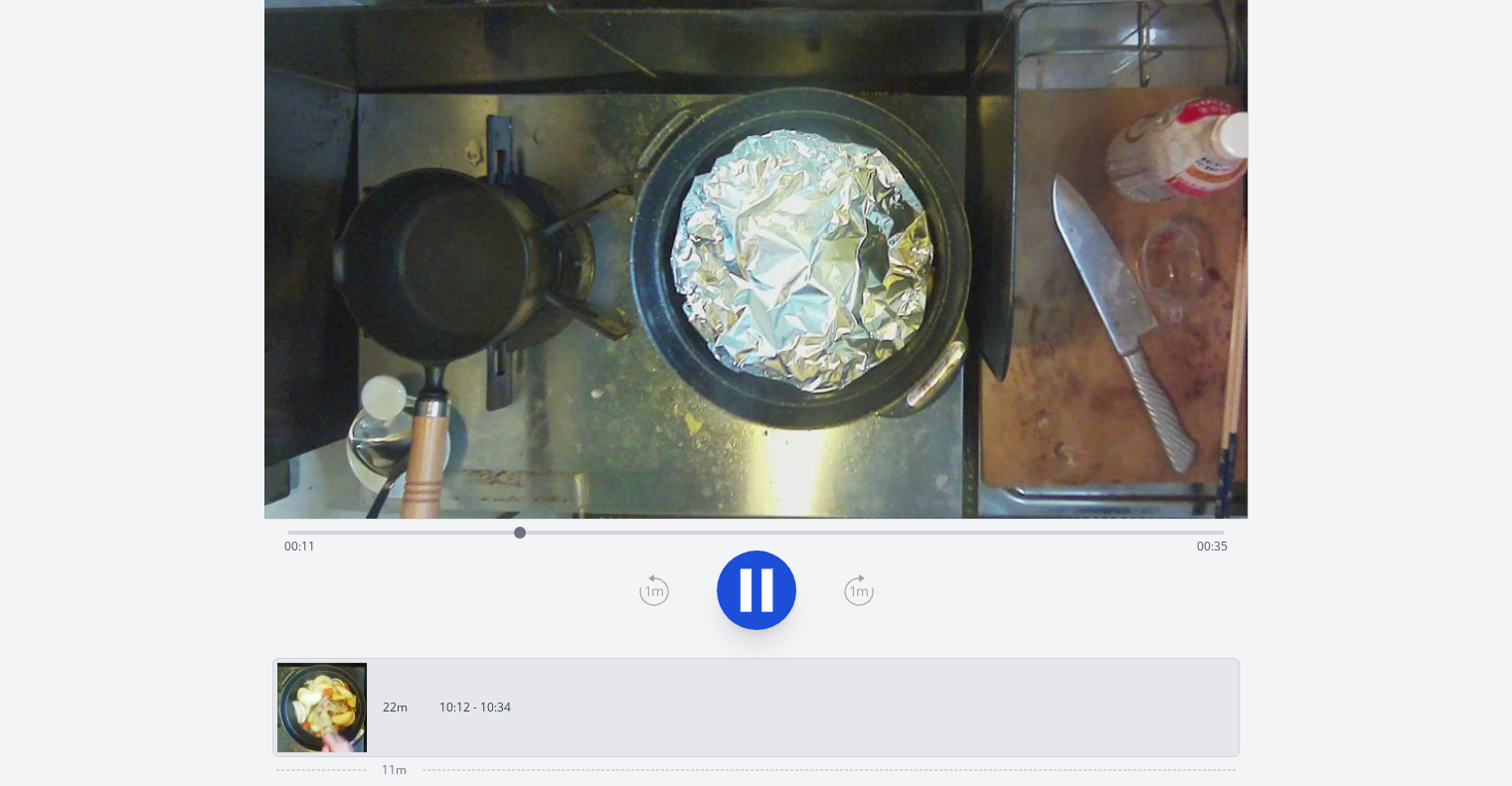 click on "Time elapsed:  00:11
Time remaining:  00:35" at bounding box center [756, 547] 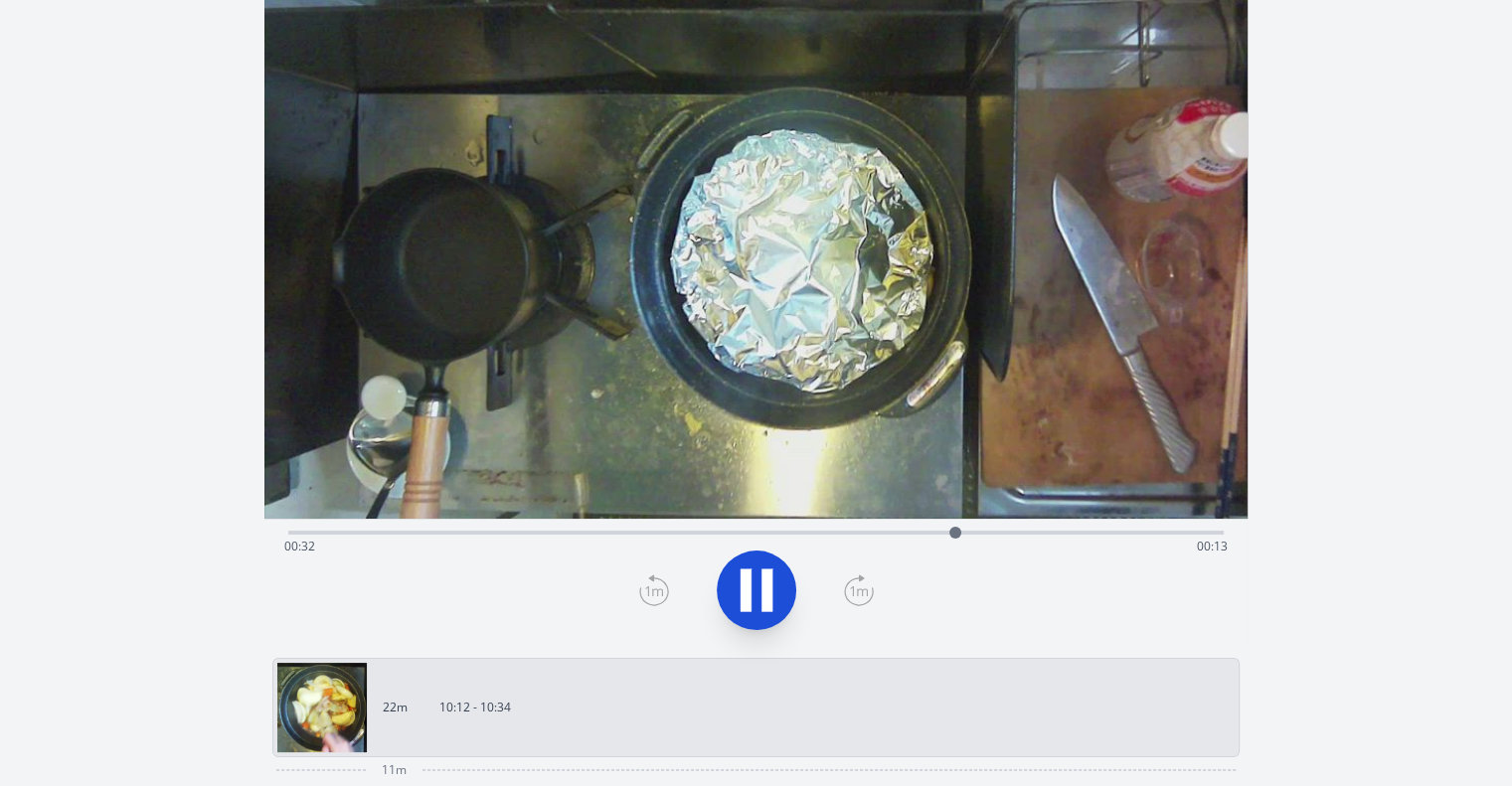 click 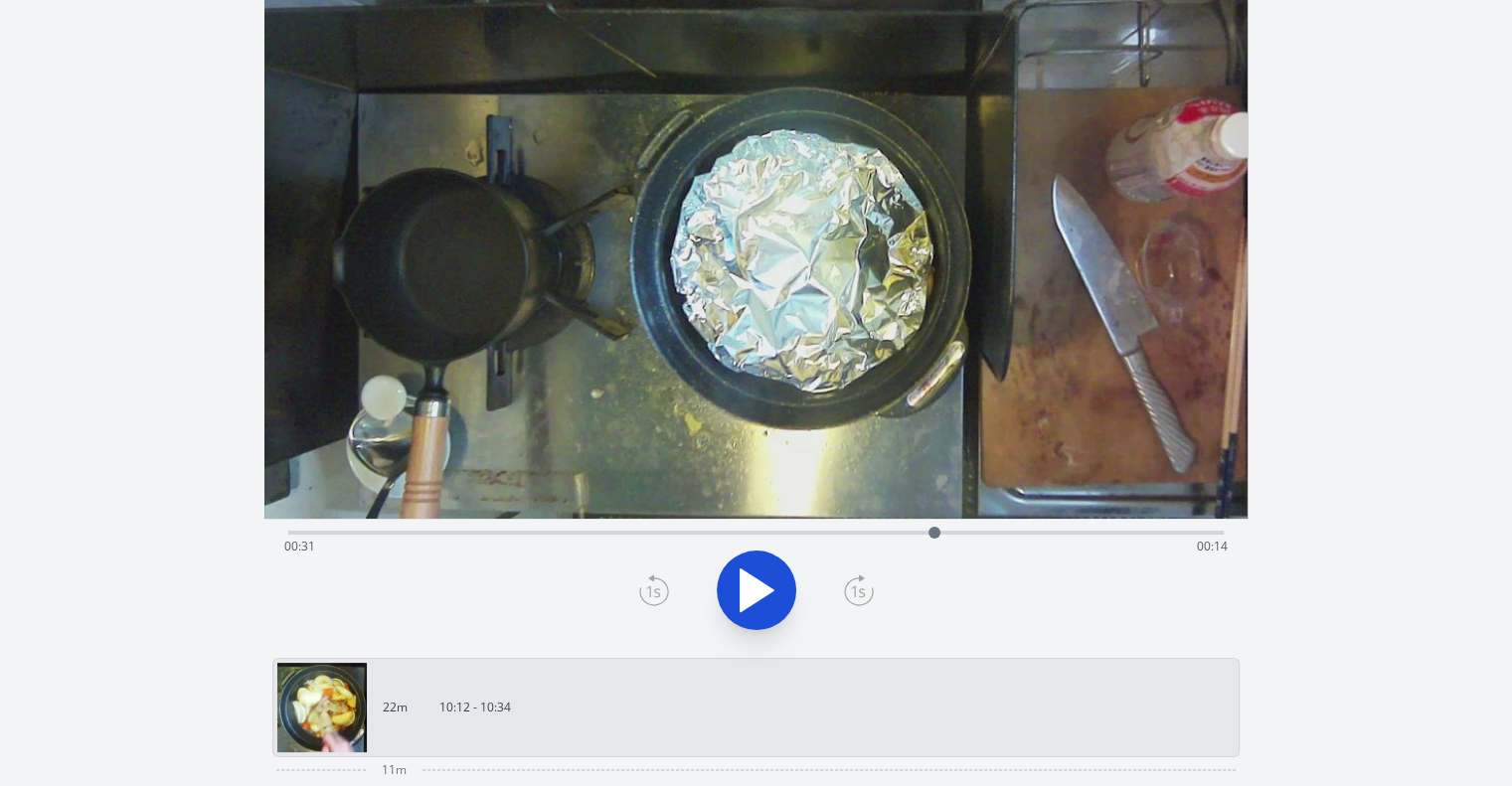 drag, startPoint x: 959, startPoint y: 537, endPoint x: 934, endPoint y: 539, distance: 25.079872 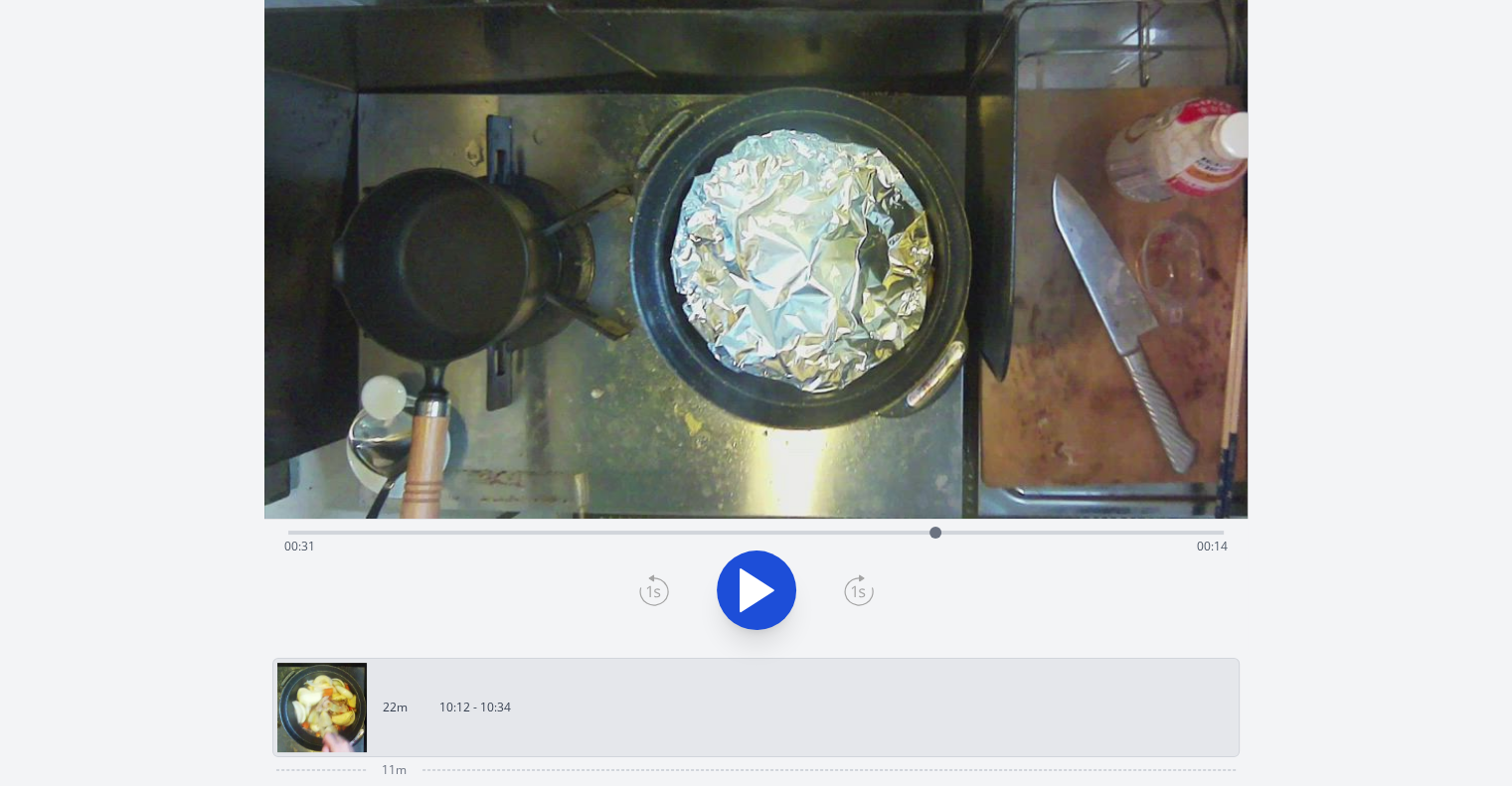 click 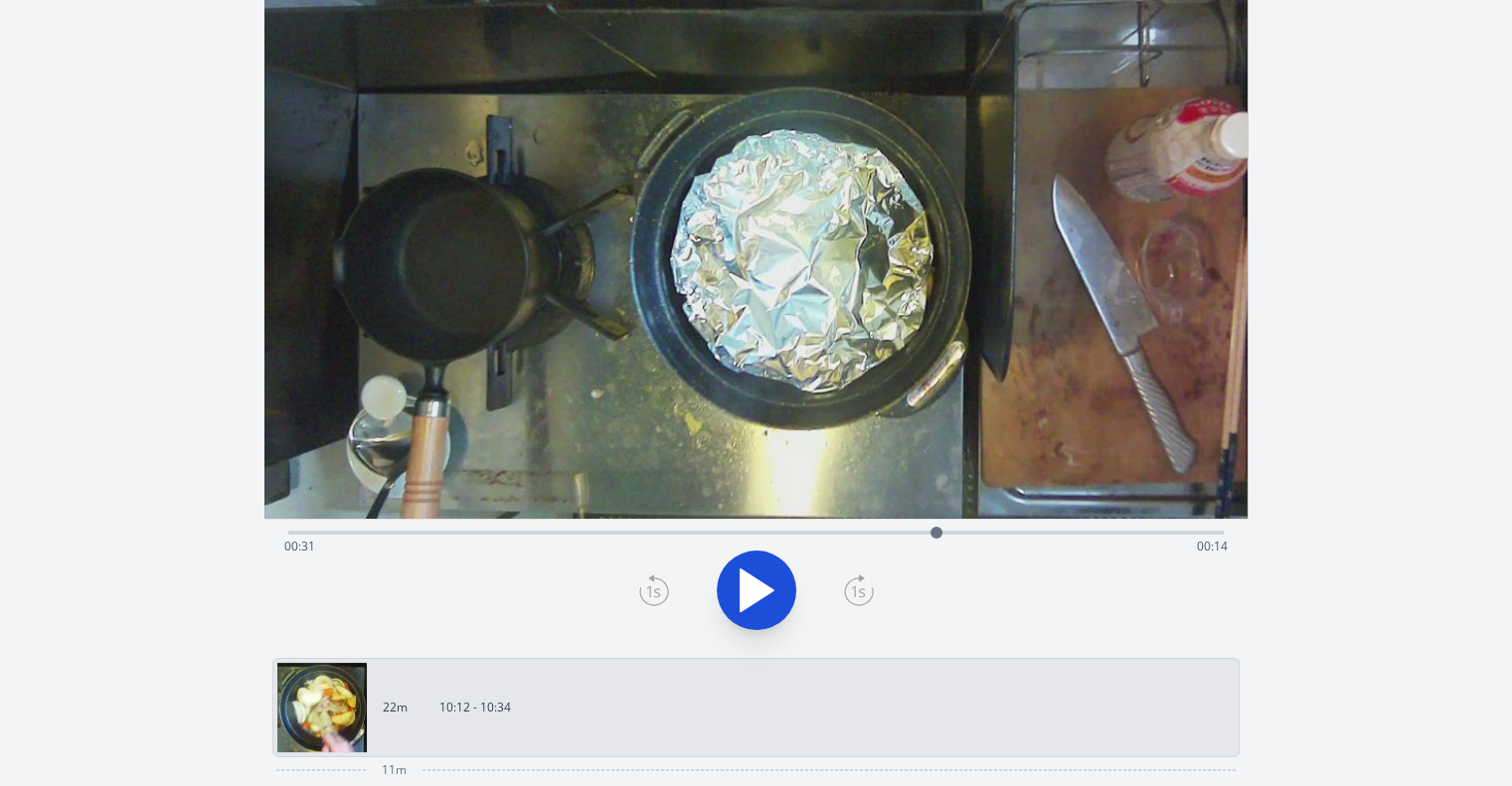 click 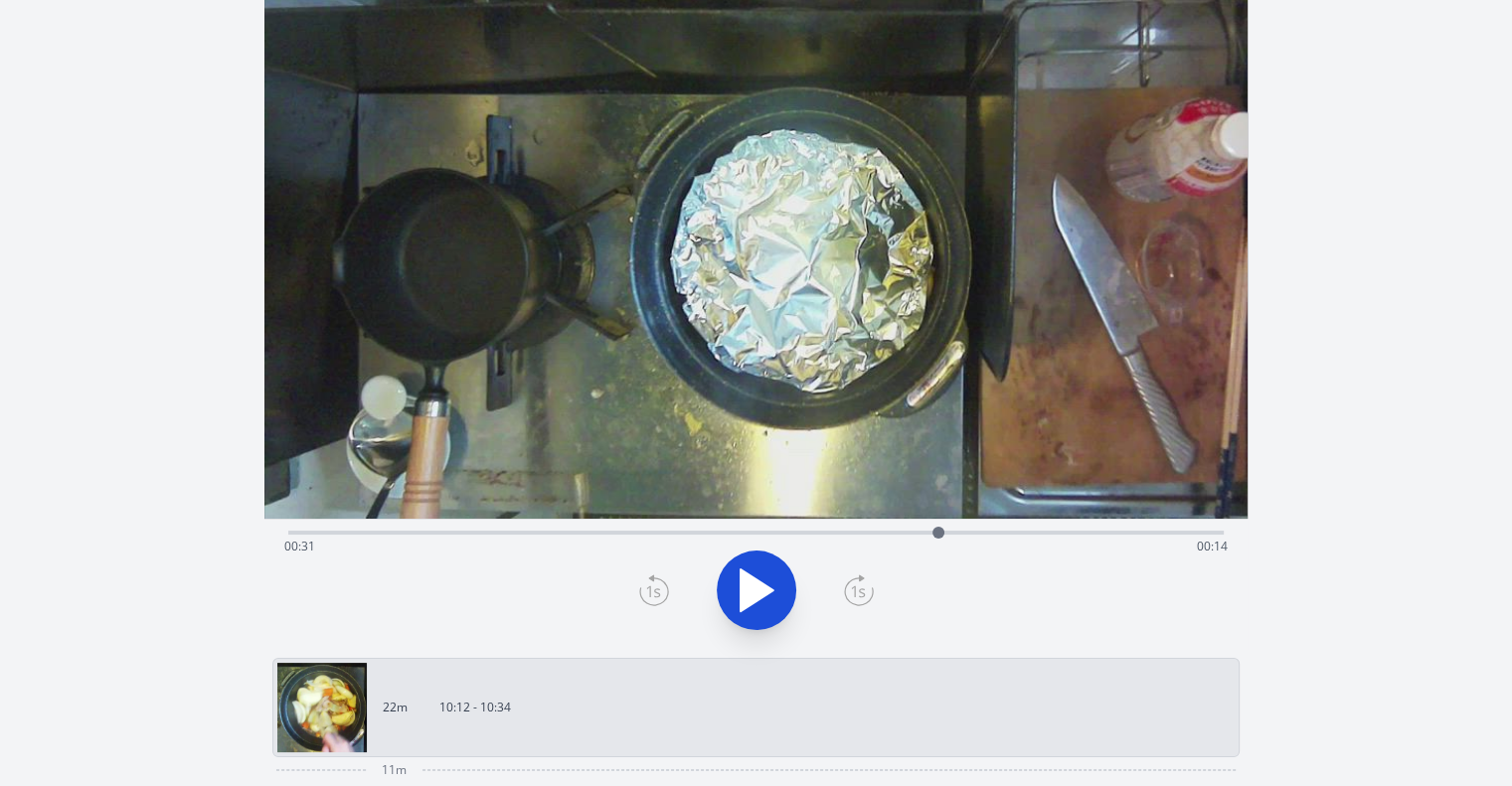 click 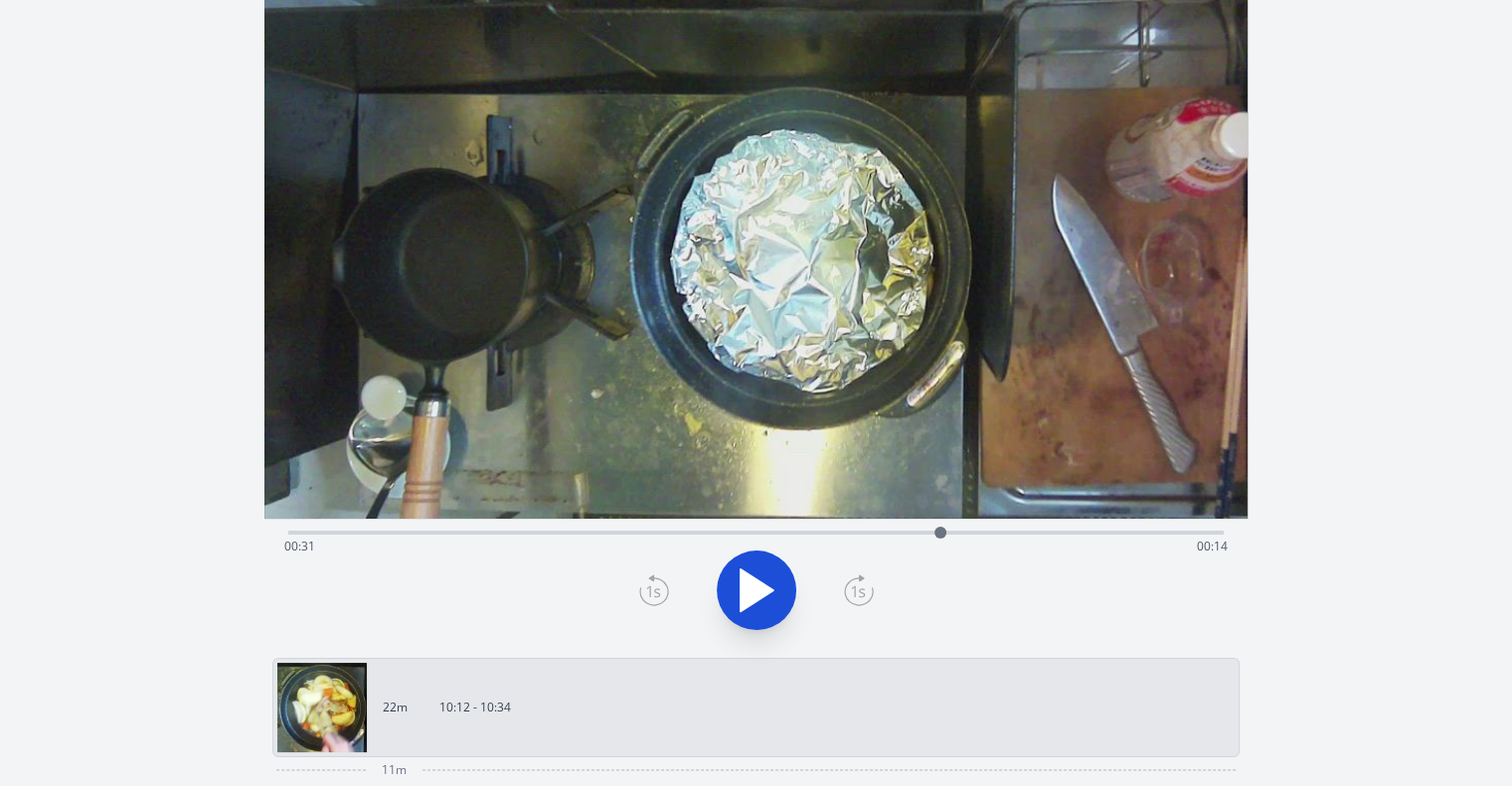 click 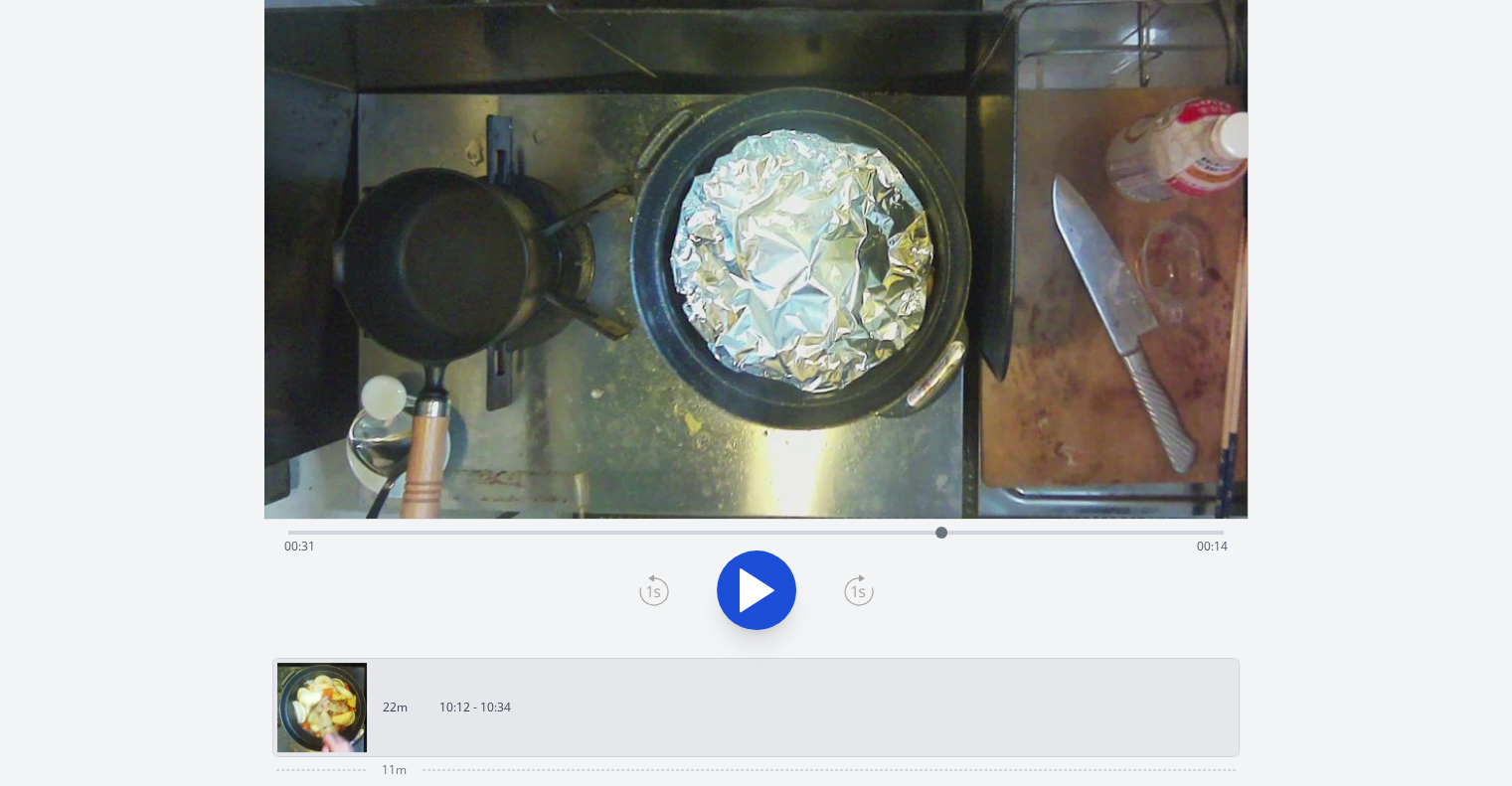 click 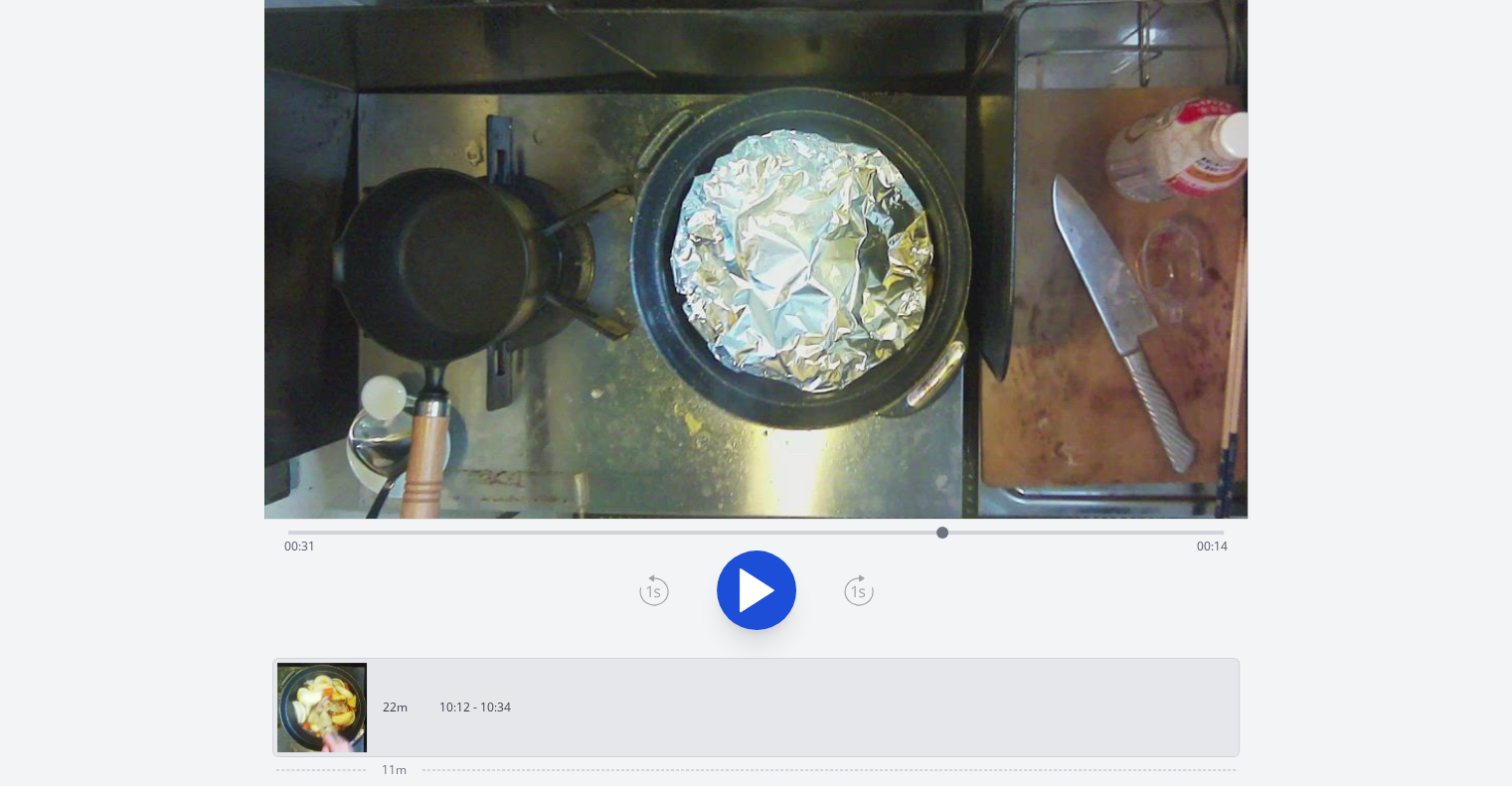 click 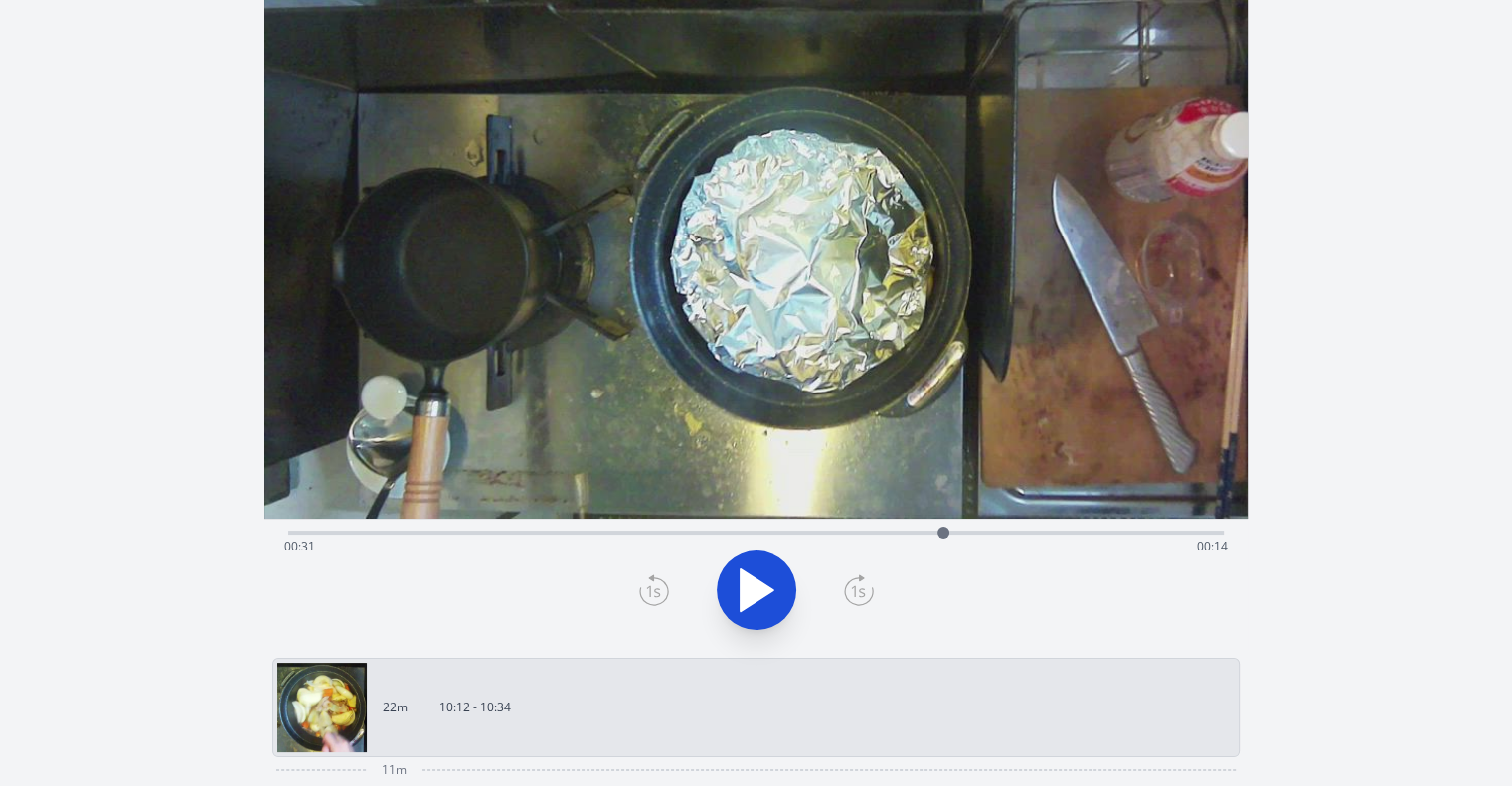 click 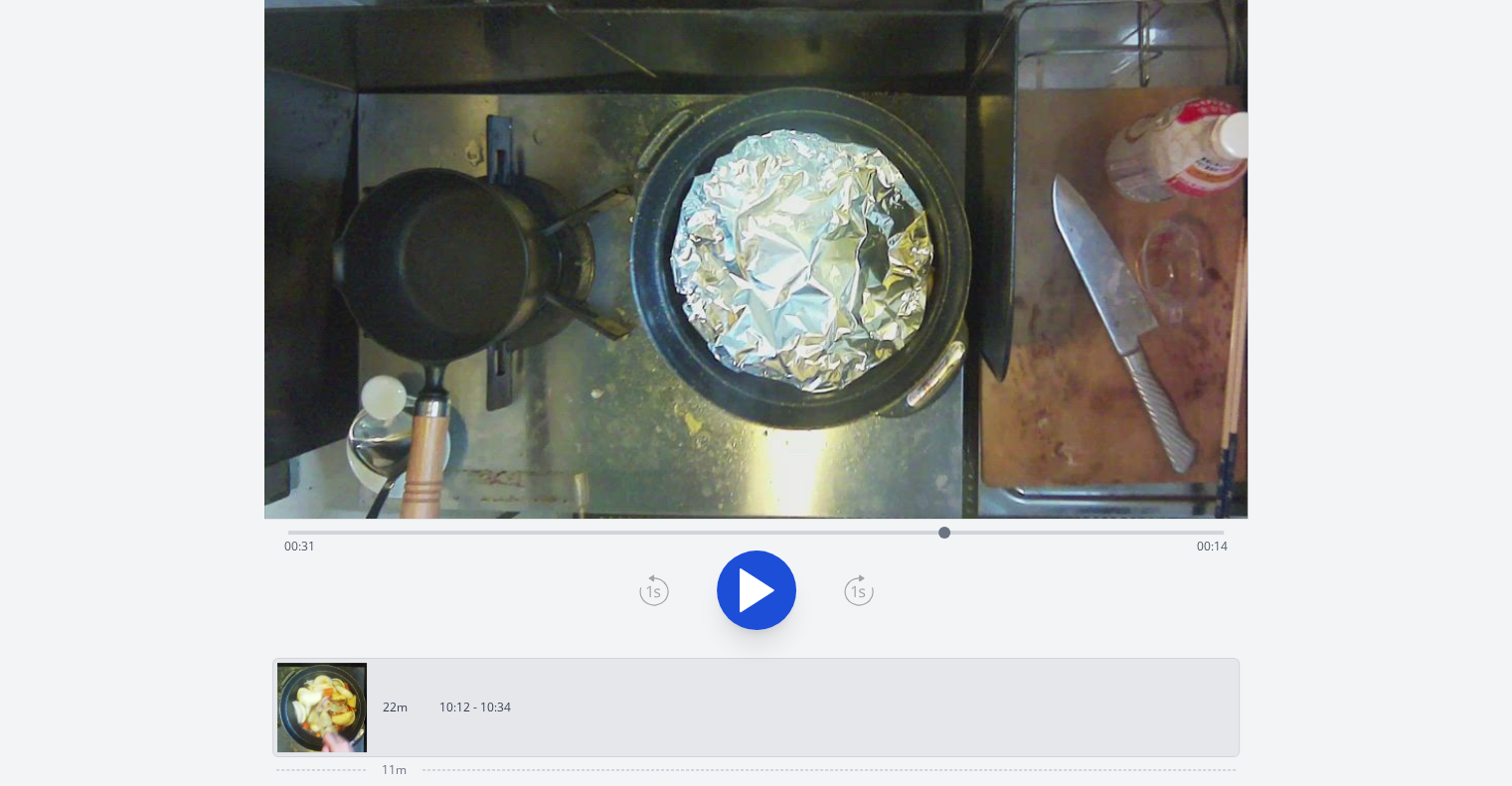 click 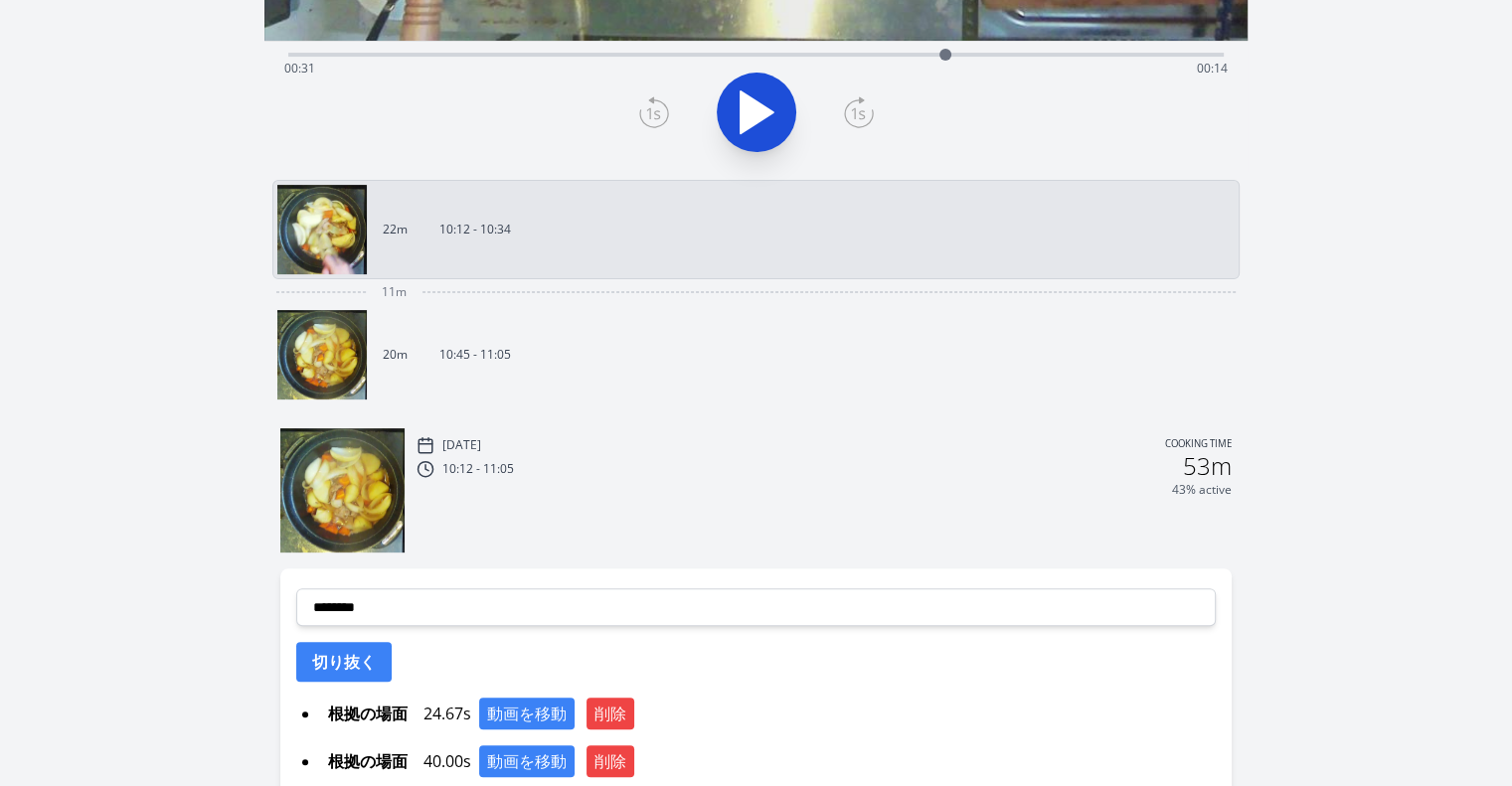 scroll, scrollTop: 715, scrollLeft: 0, axis: vertical 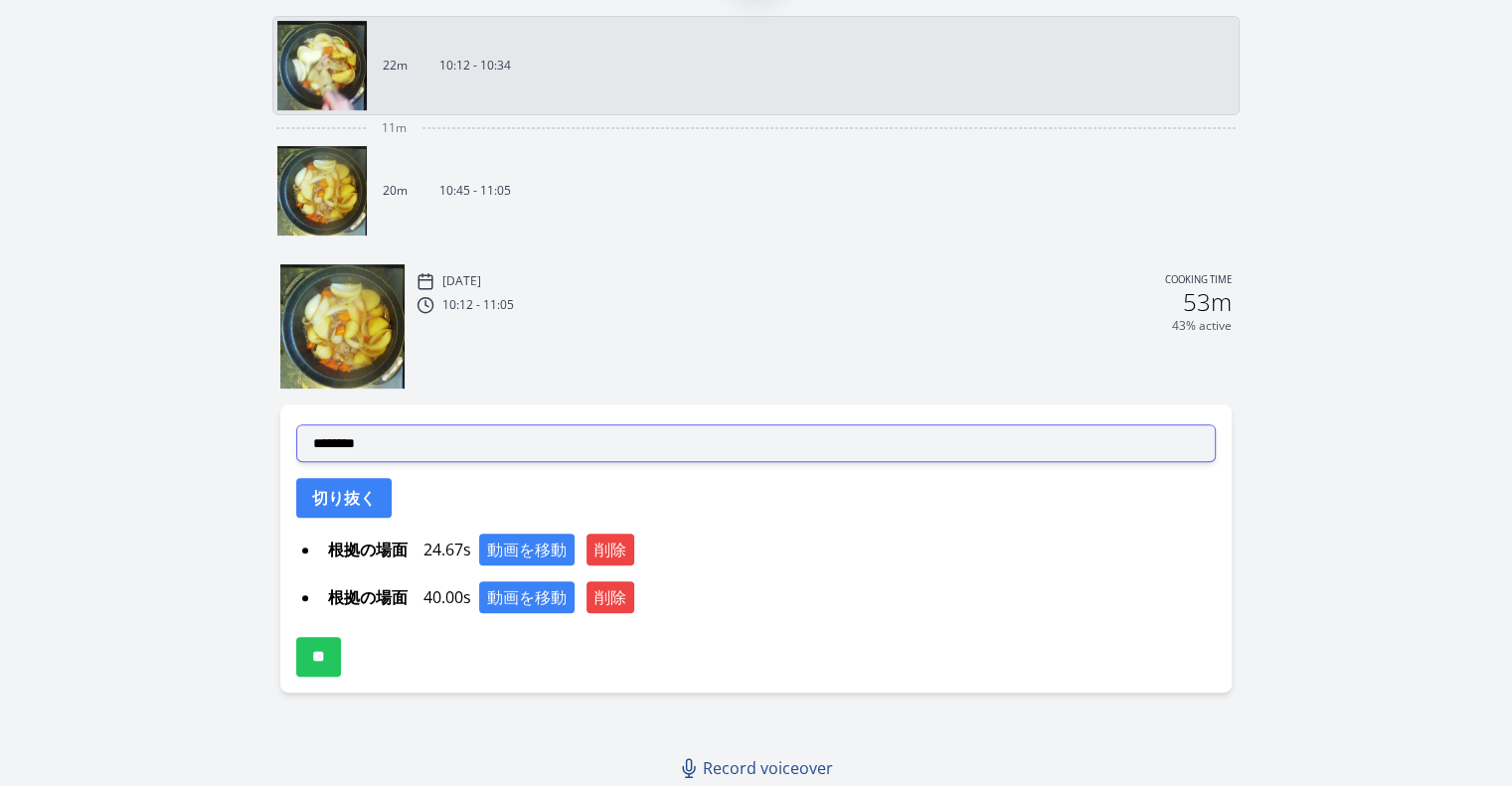 click on "**********" at bounding box center [756, 443] 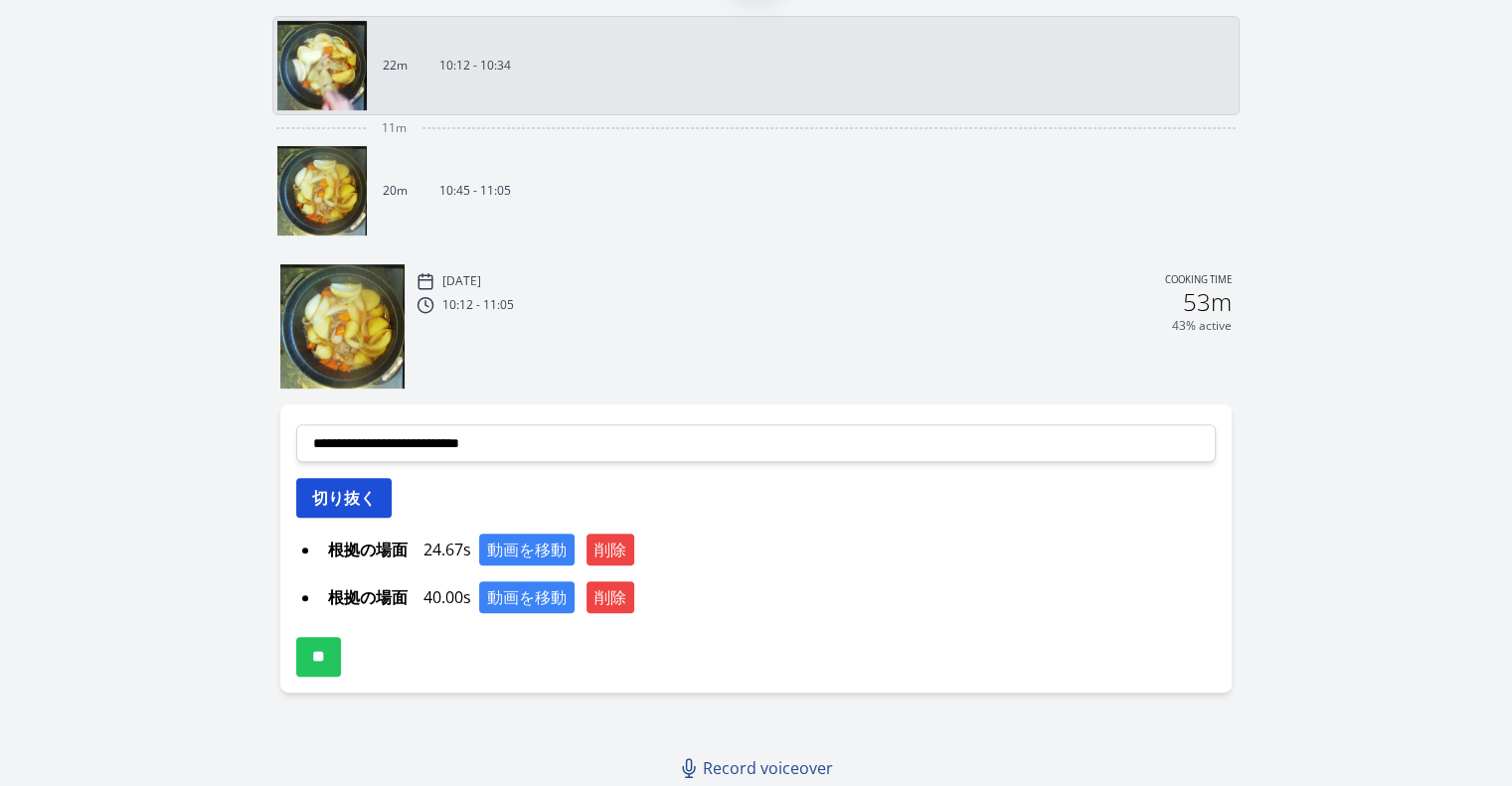 click on "切り抜く" at bounding box center (344, 498) 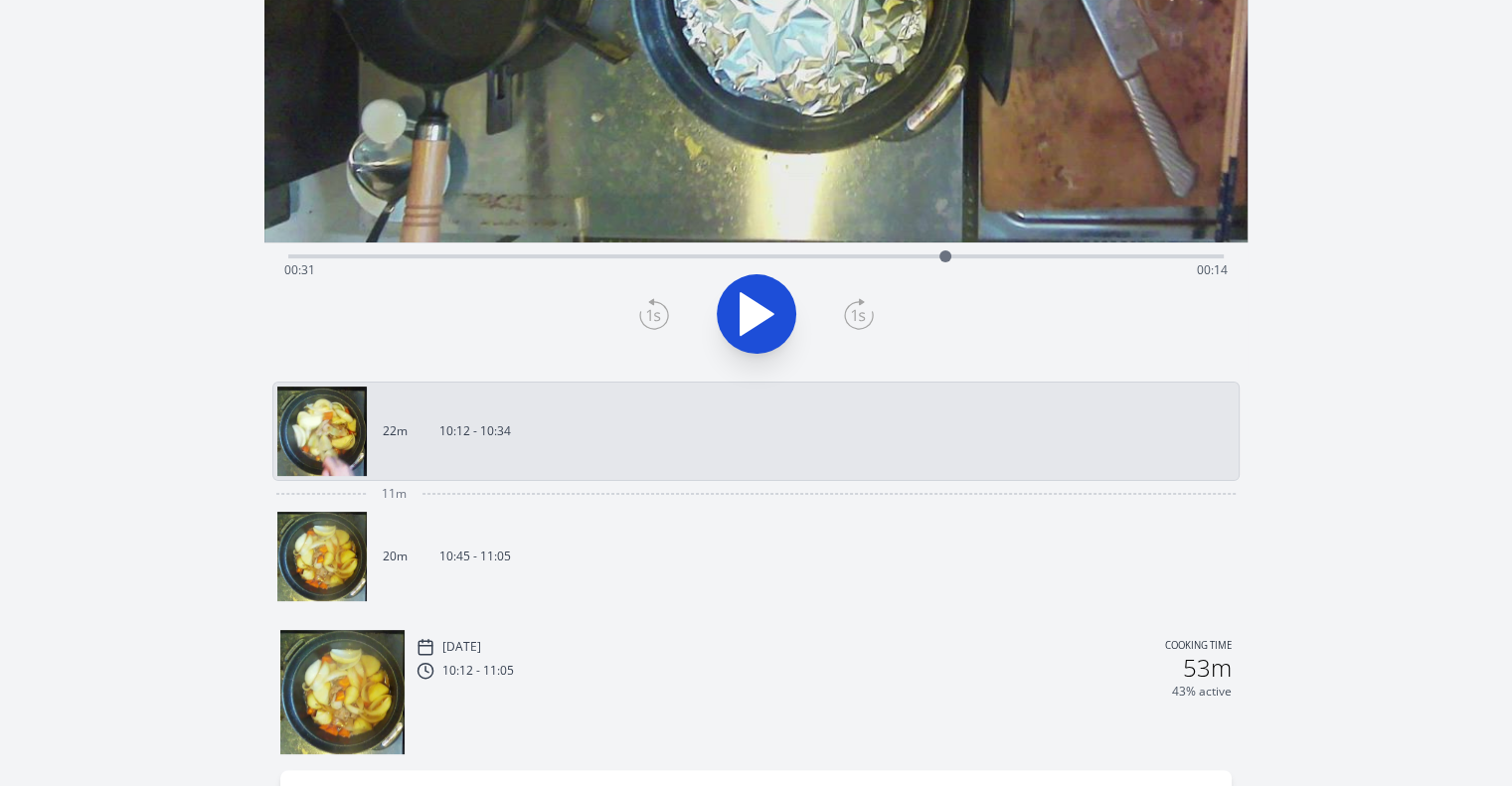 scroll, scrollTop: 353, scrollLeft: 0, axis: vertical 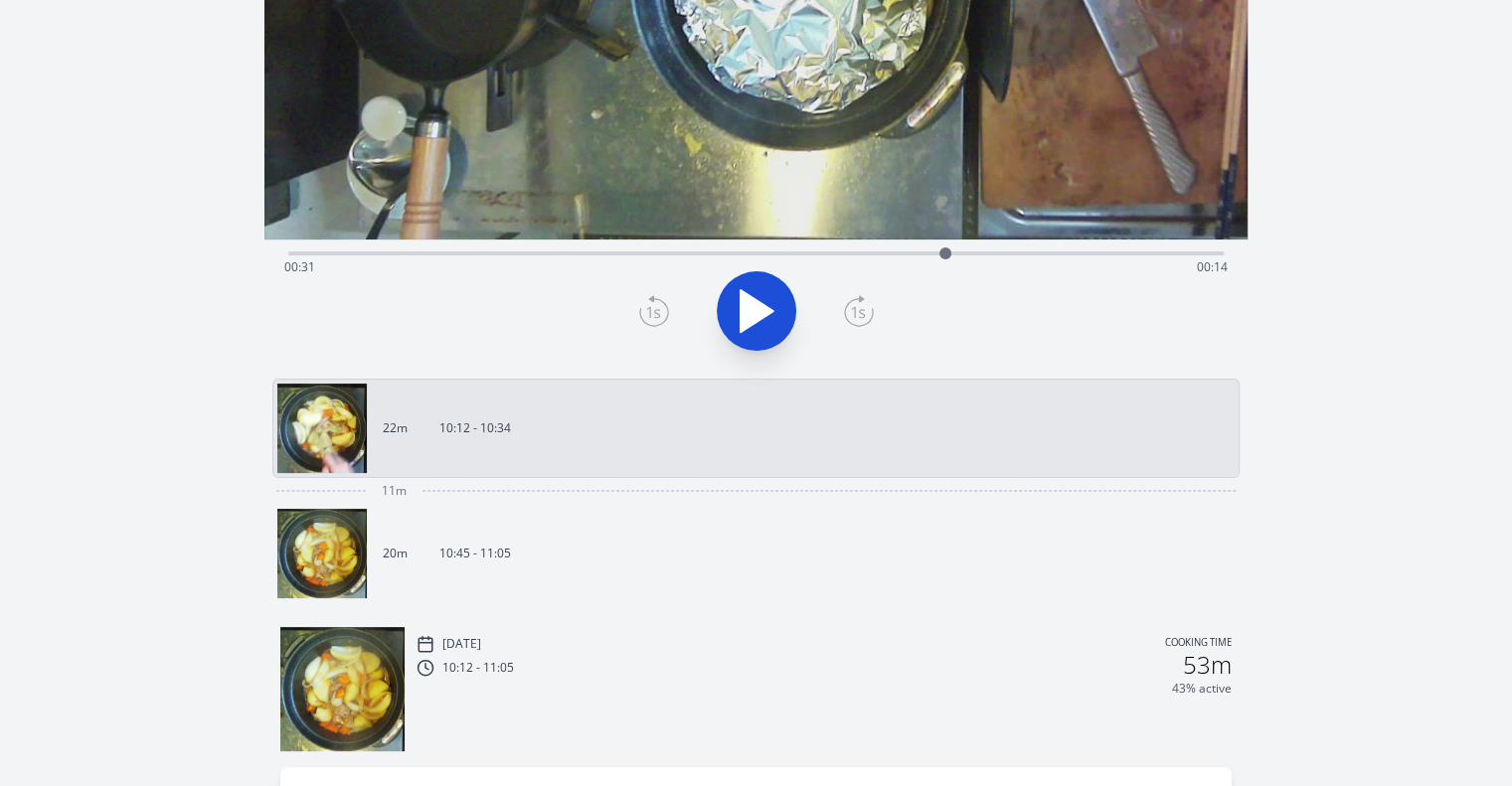 click on "20m
10:45
- 11:05" at bounding box center [748, 553] 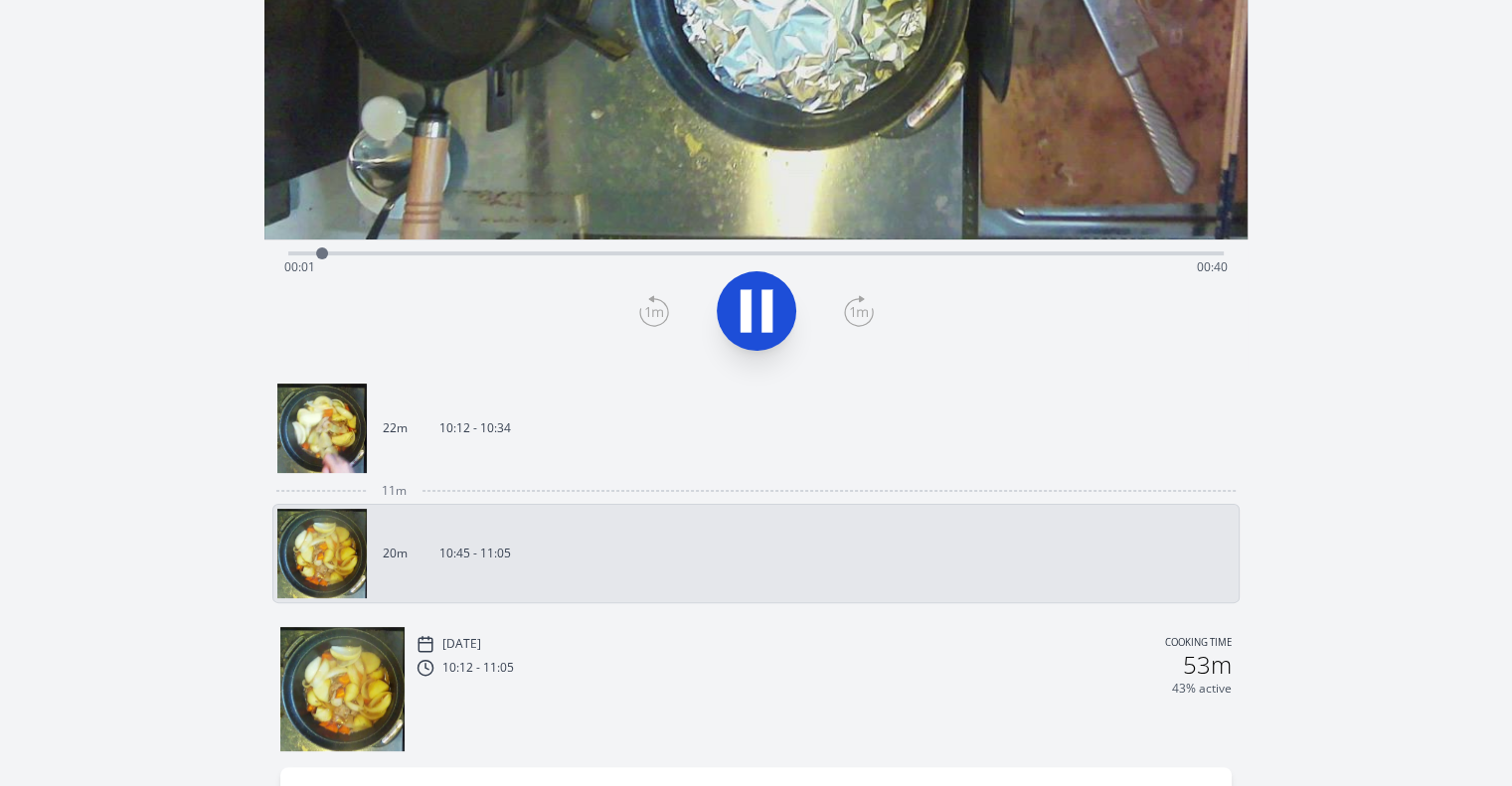 click 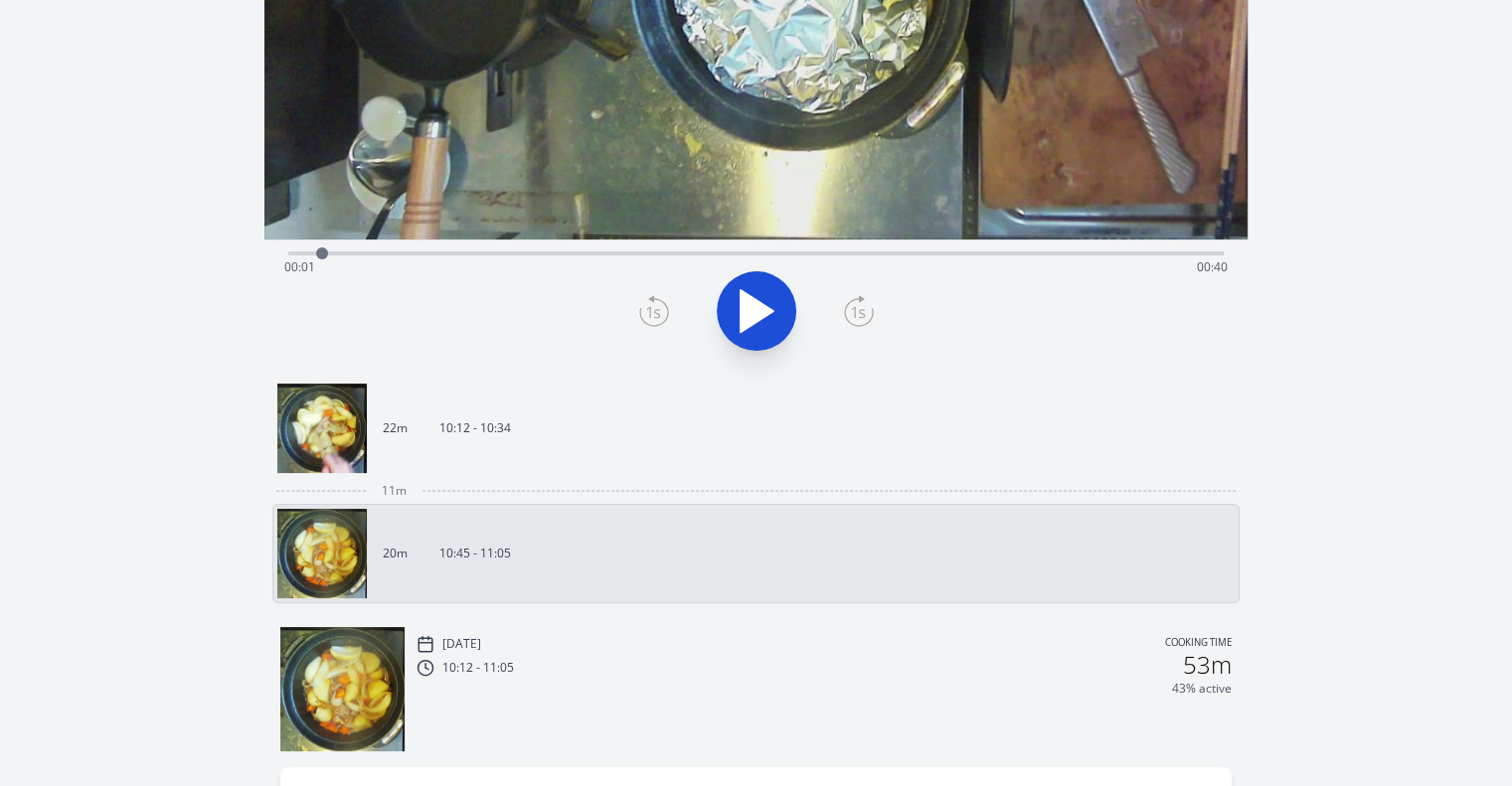 click on "22m
10:12
- 10:34" at bounding box center [756, 428] 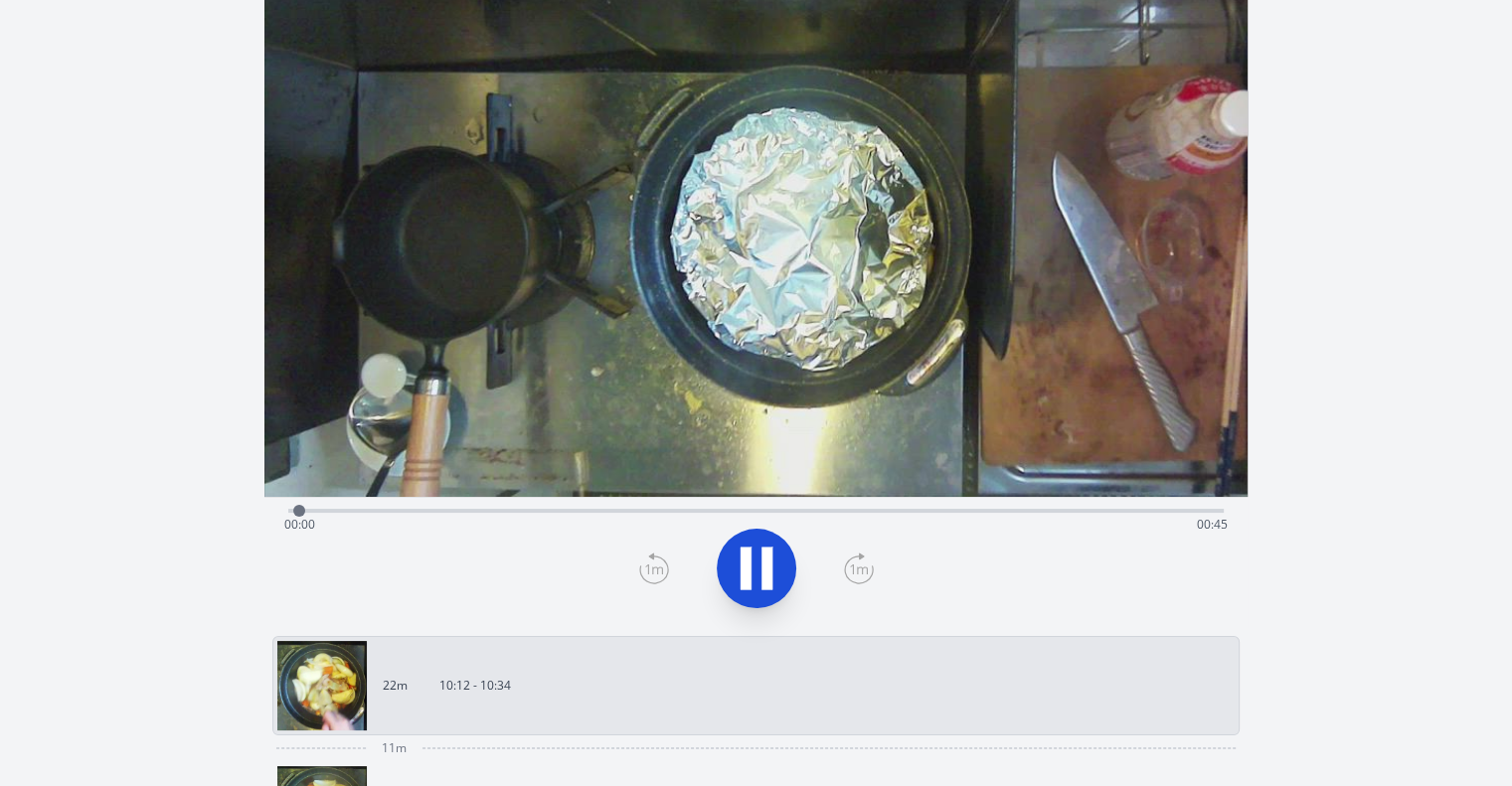 scroll, scrollTop: 94, scrollLeft: 0, axis: vertical 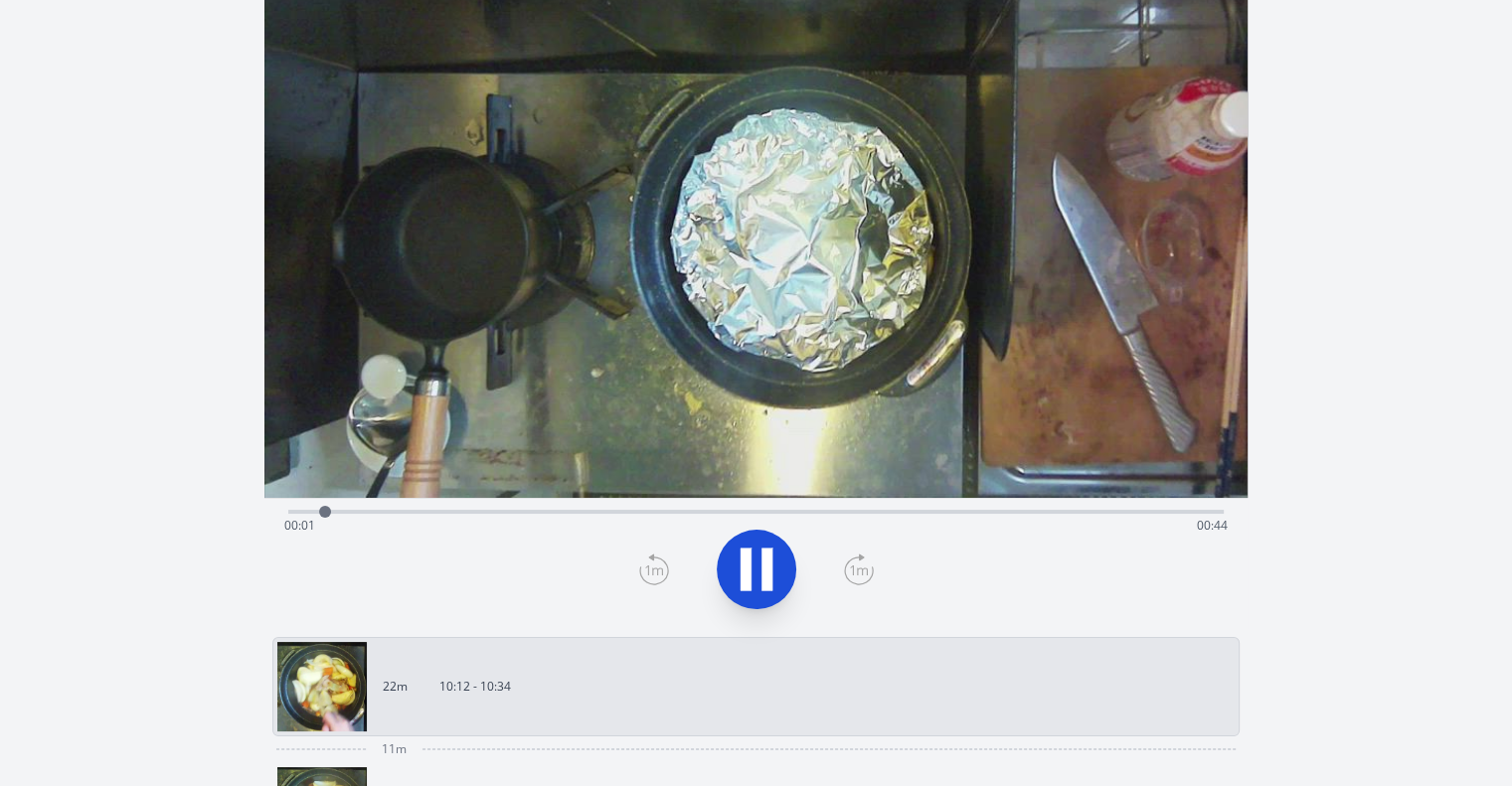 click on "Time elapsed:  00:01
Time remaining:  00:44" at bounding box center (756, 526) 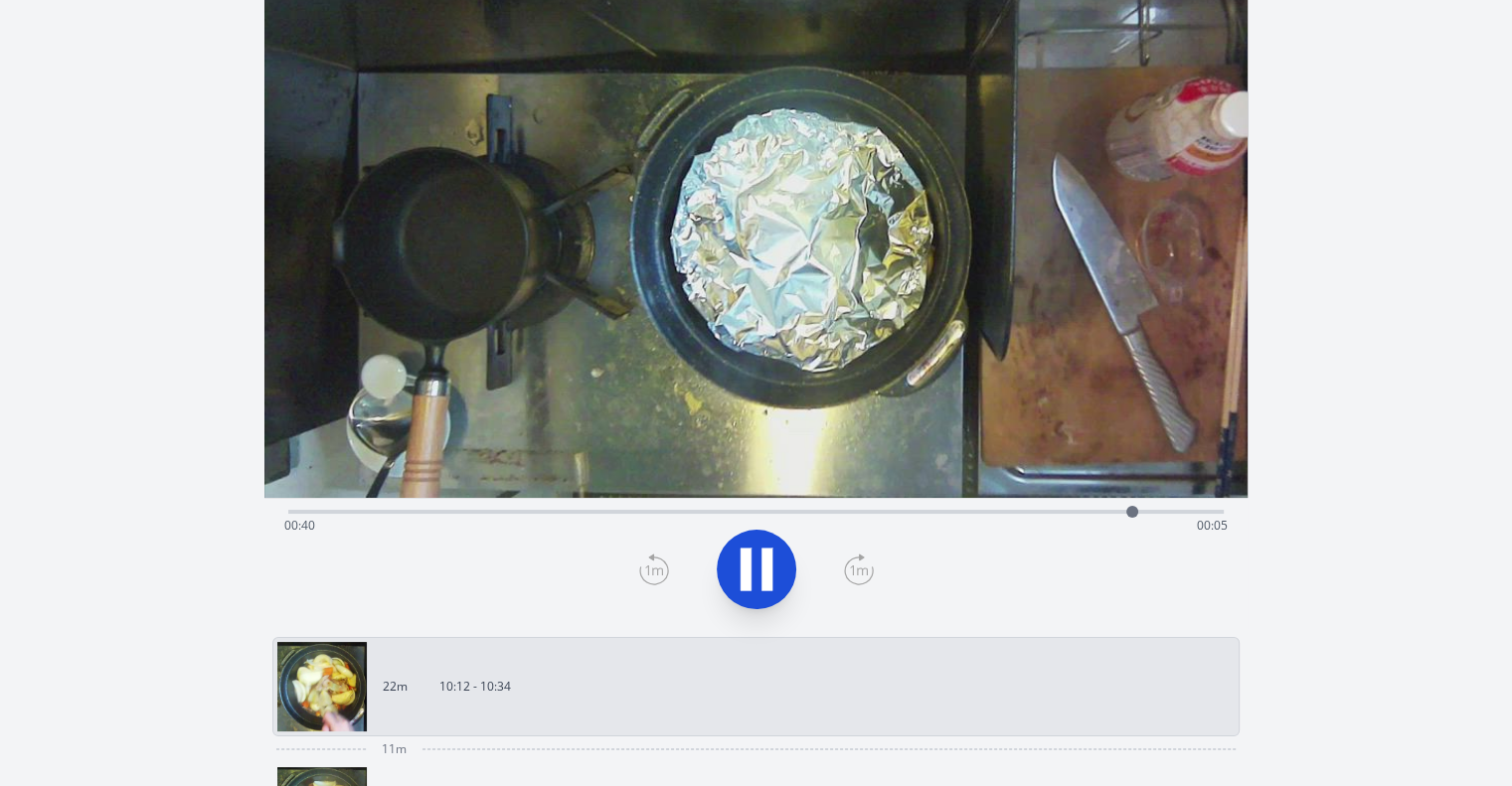 click 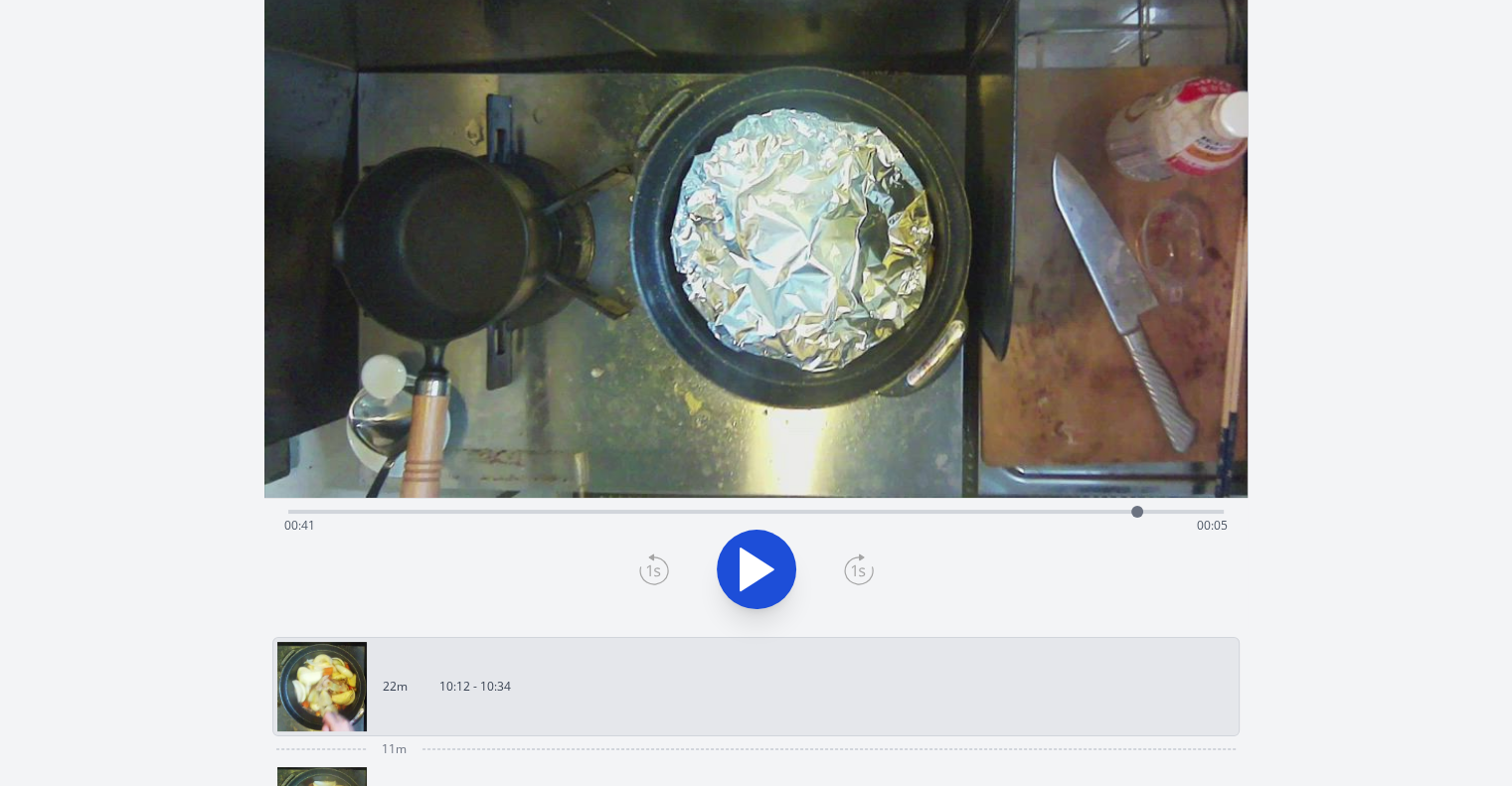 click 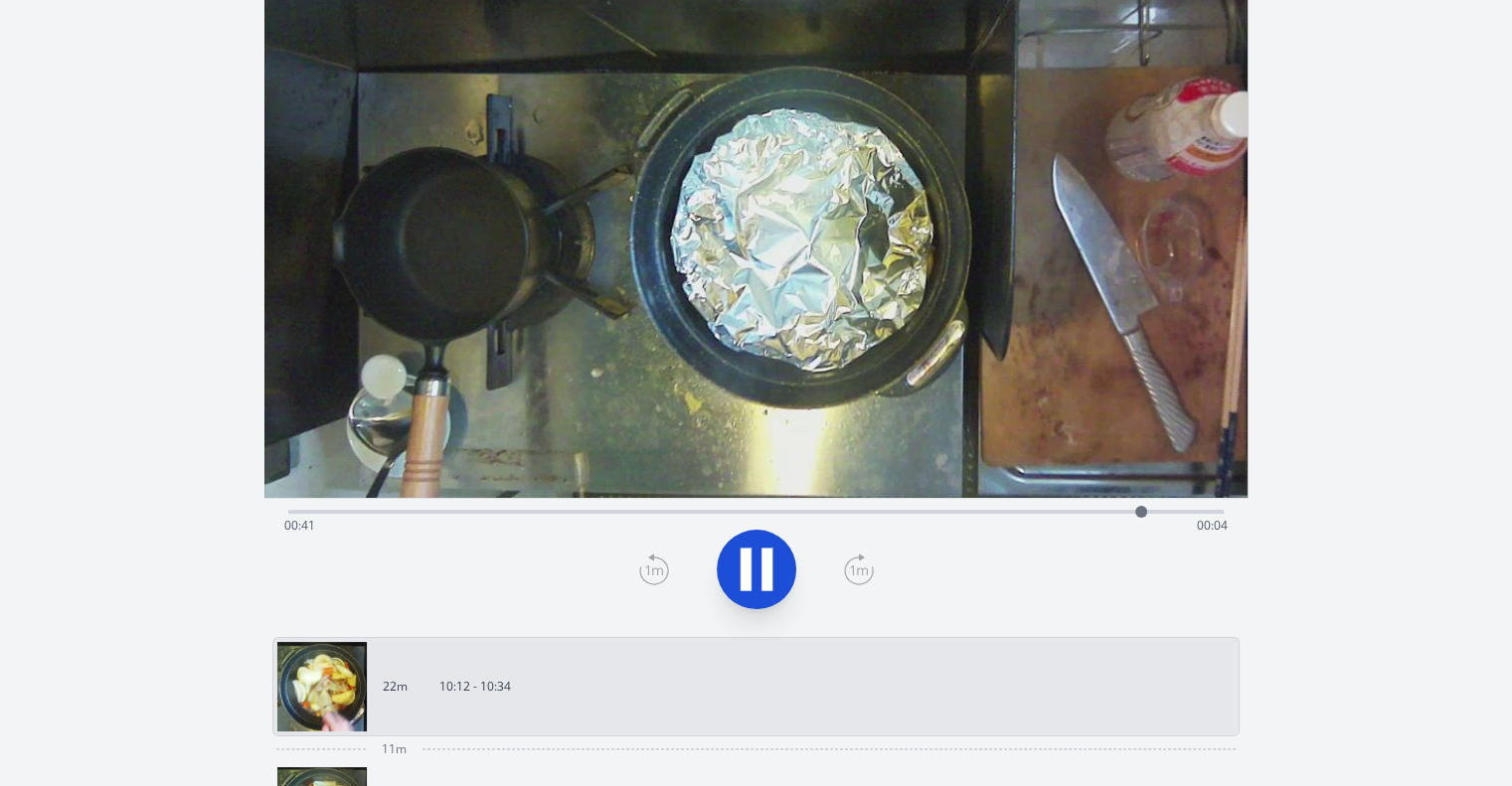 click at bounding box center (756, 569) 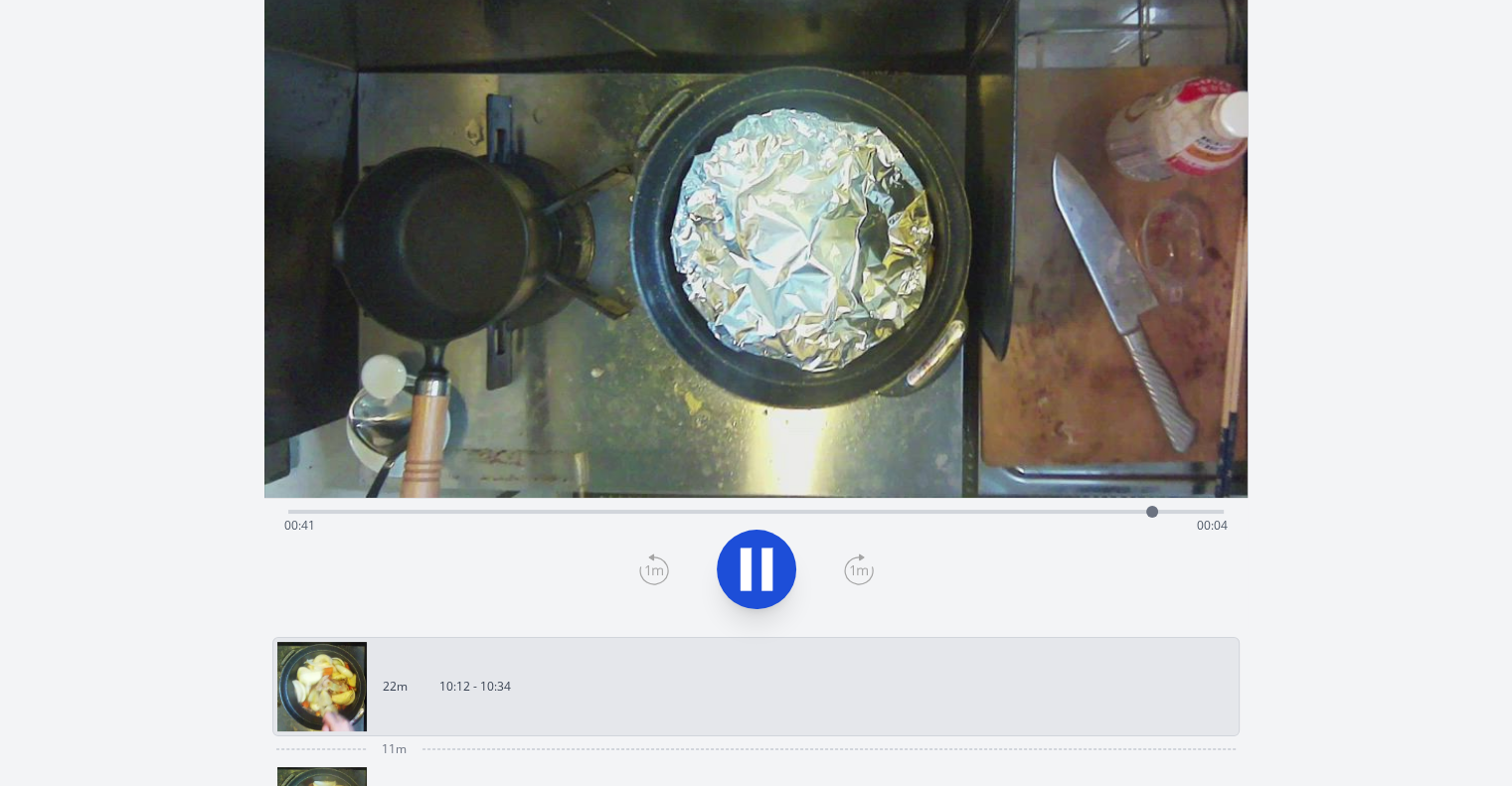 click 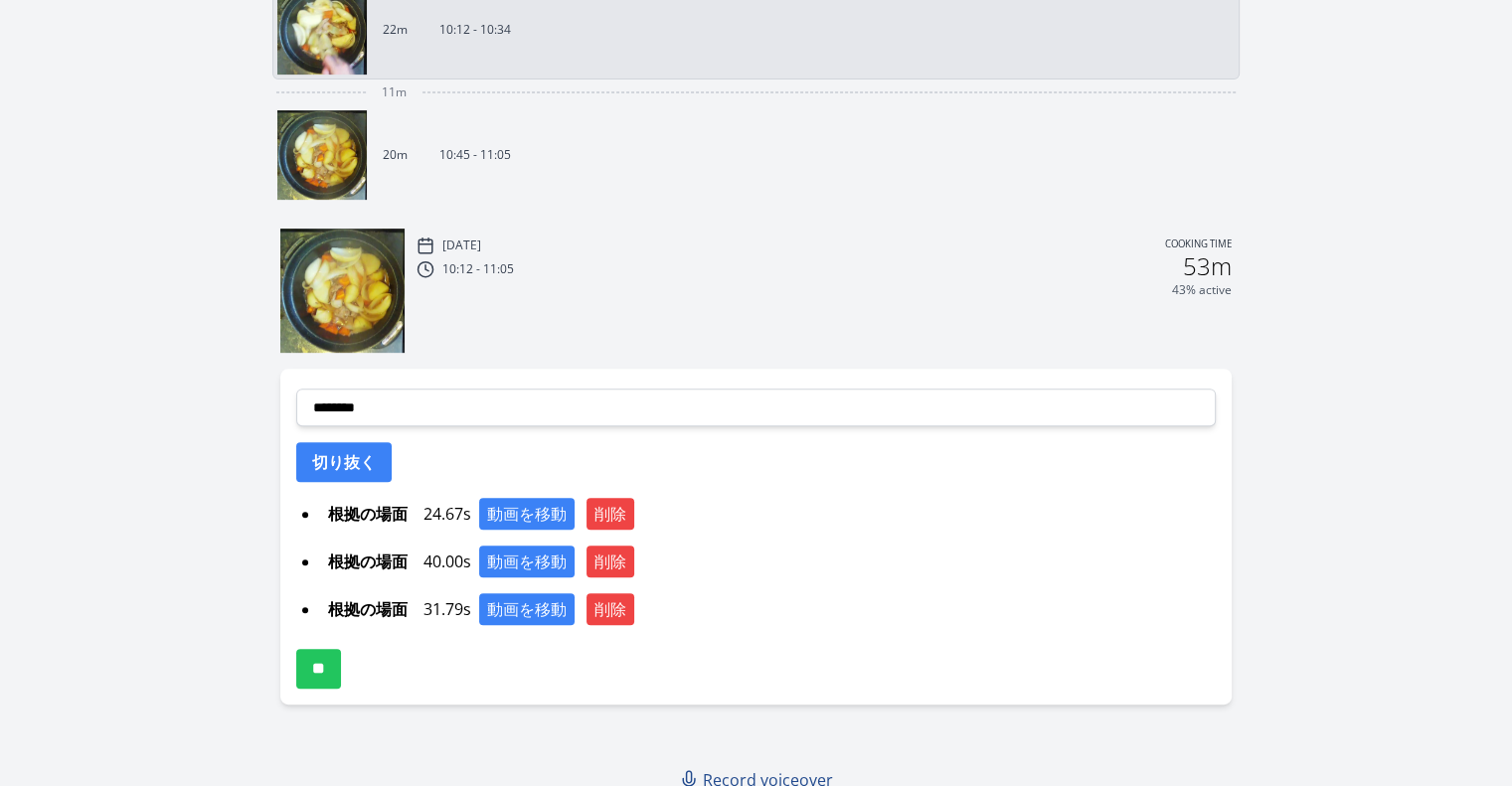 scroll, scrollTop: 763, scrollLeft: 0, axis: vertical 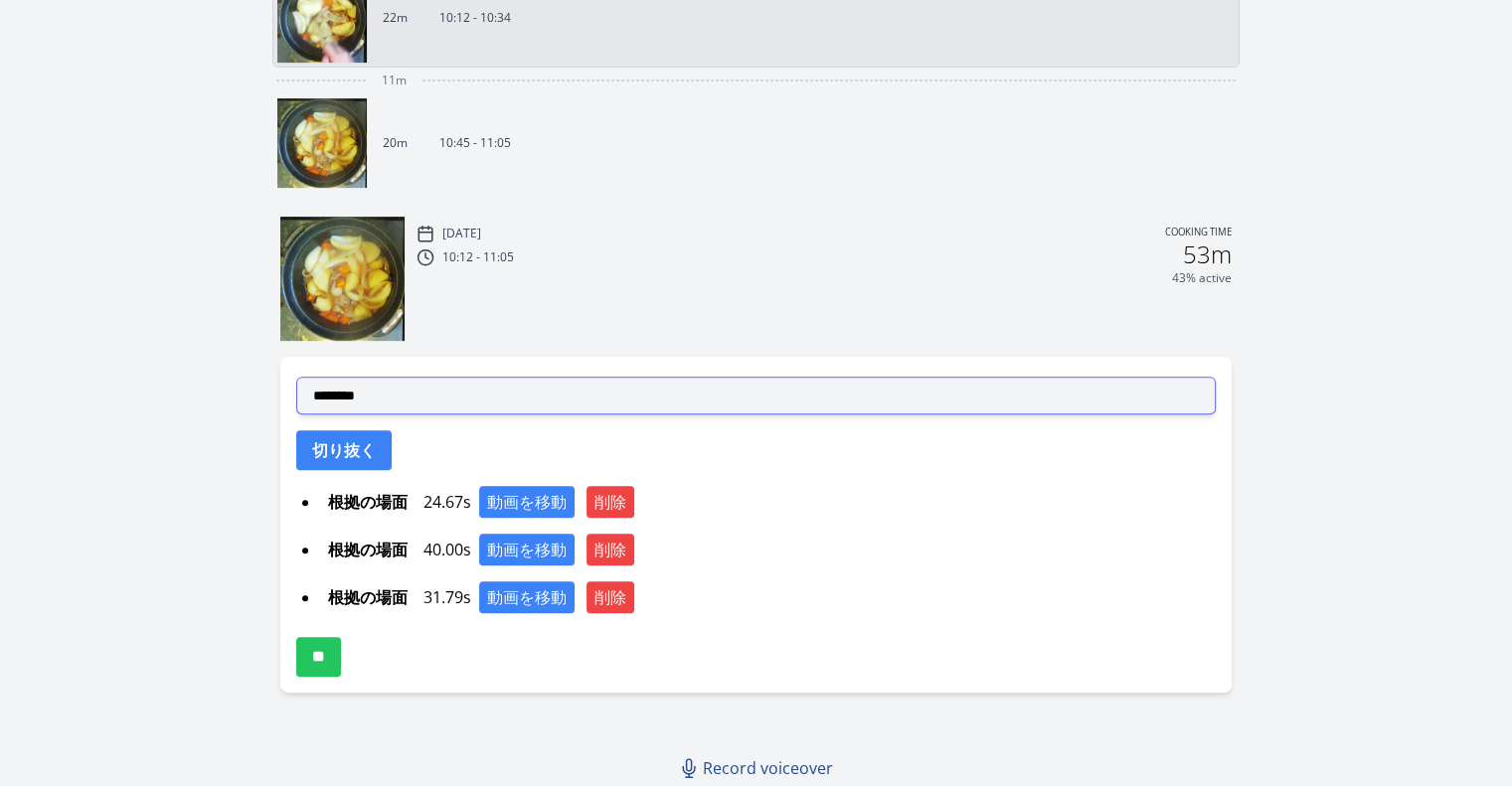 click on "**********" at bounding box center [756, 395] 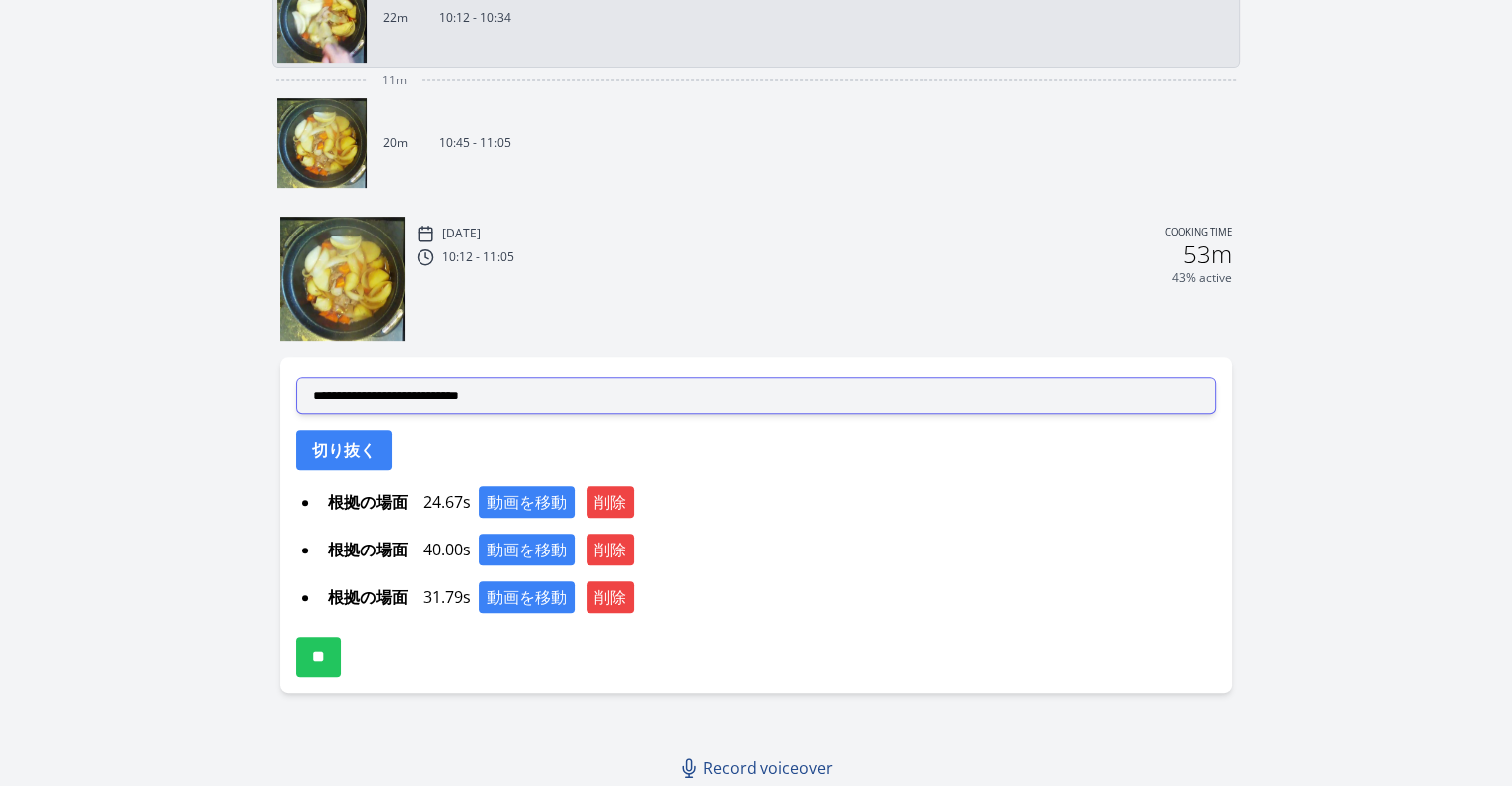 click on "**********" at bounding box center (756, 395) 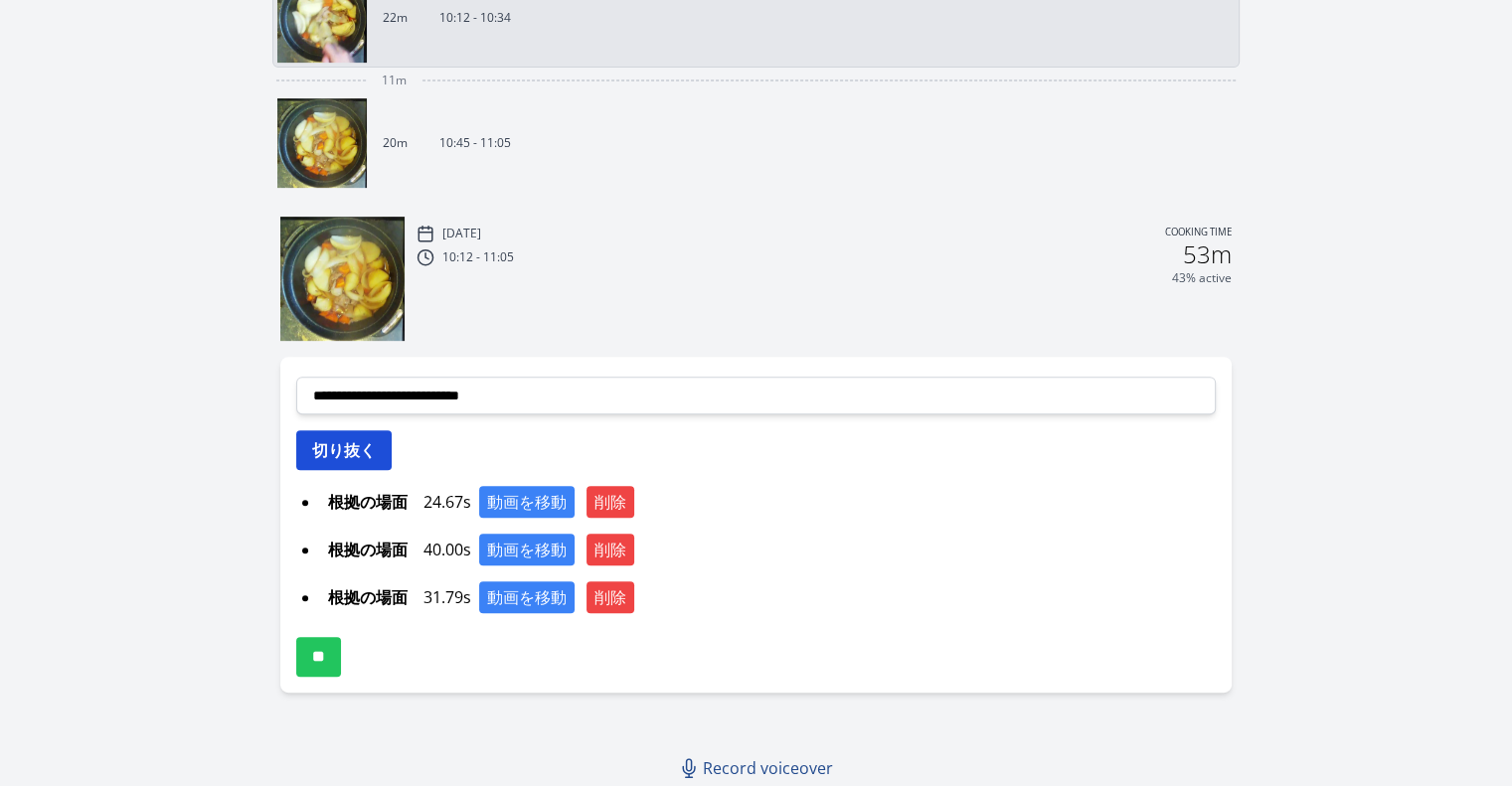 click on "切り抜く" at bounding box center [344, 450] 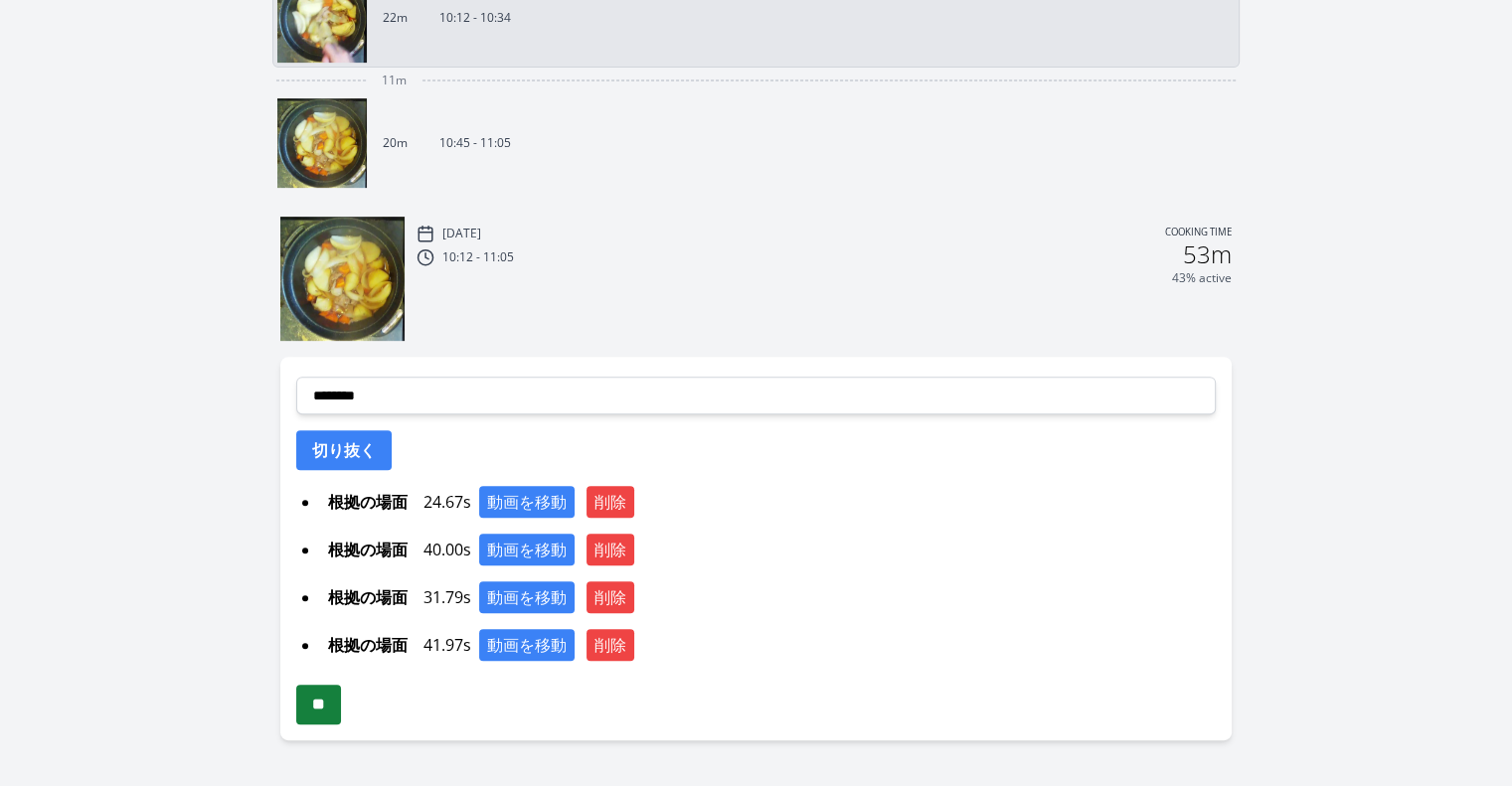 click on "**" at bounding box center (318, 705) 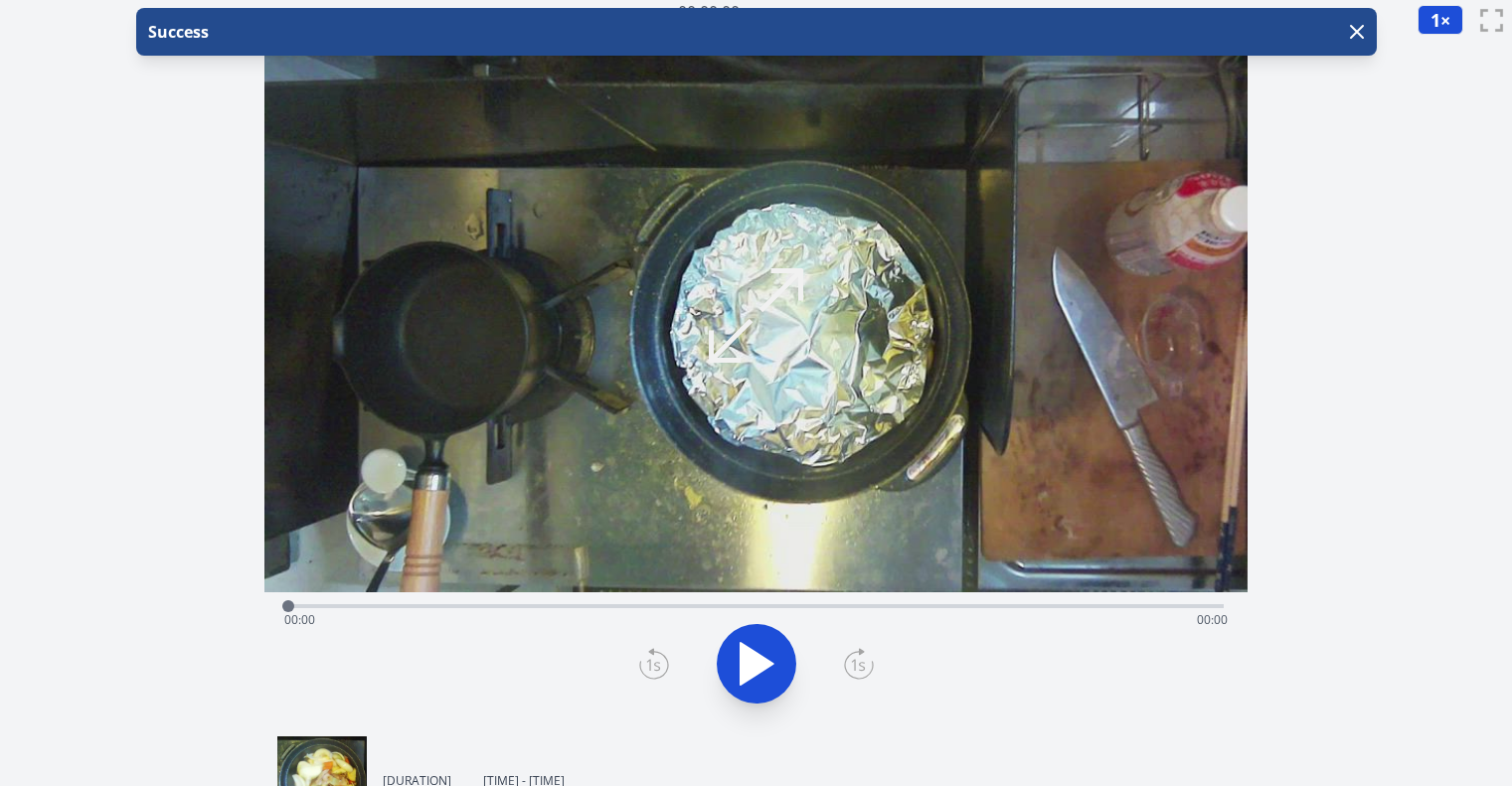 scroll, scrollTop: 0, scrollLeft: 0, axis: both 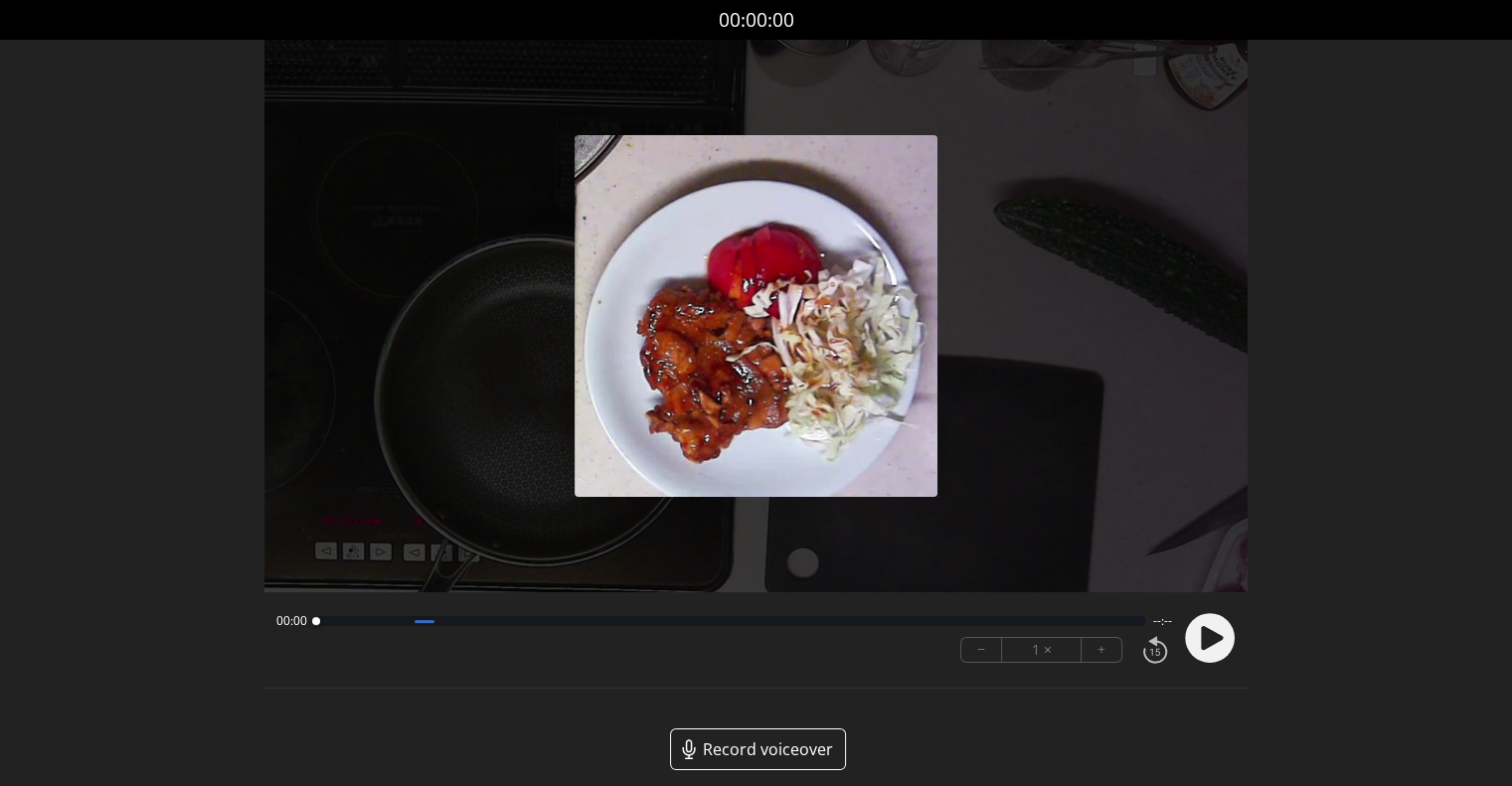 click 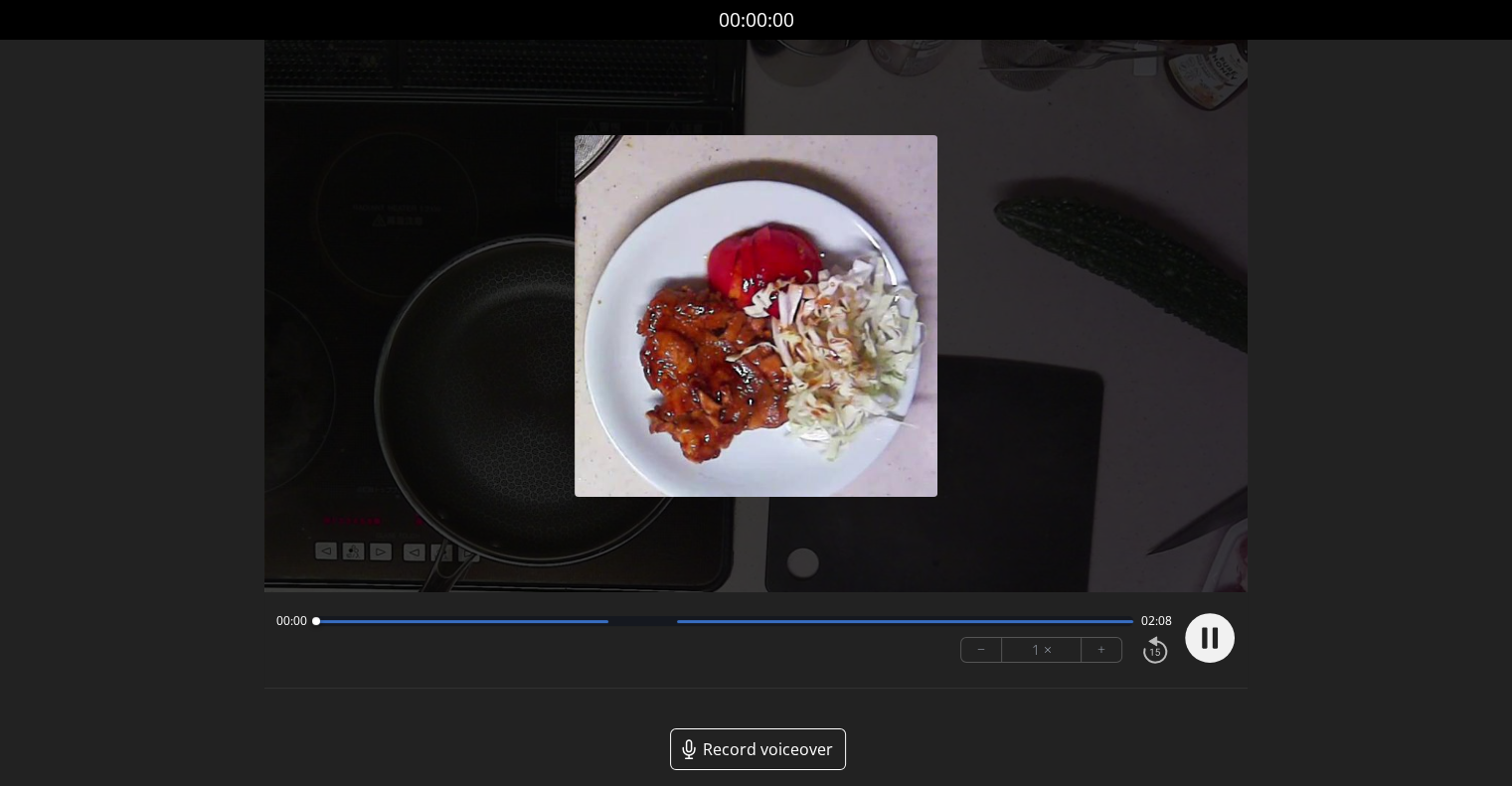 click on "+" at bounding box center (1101, 650) 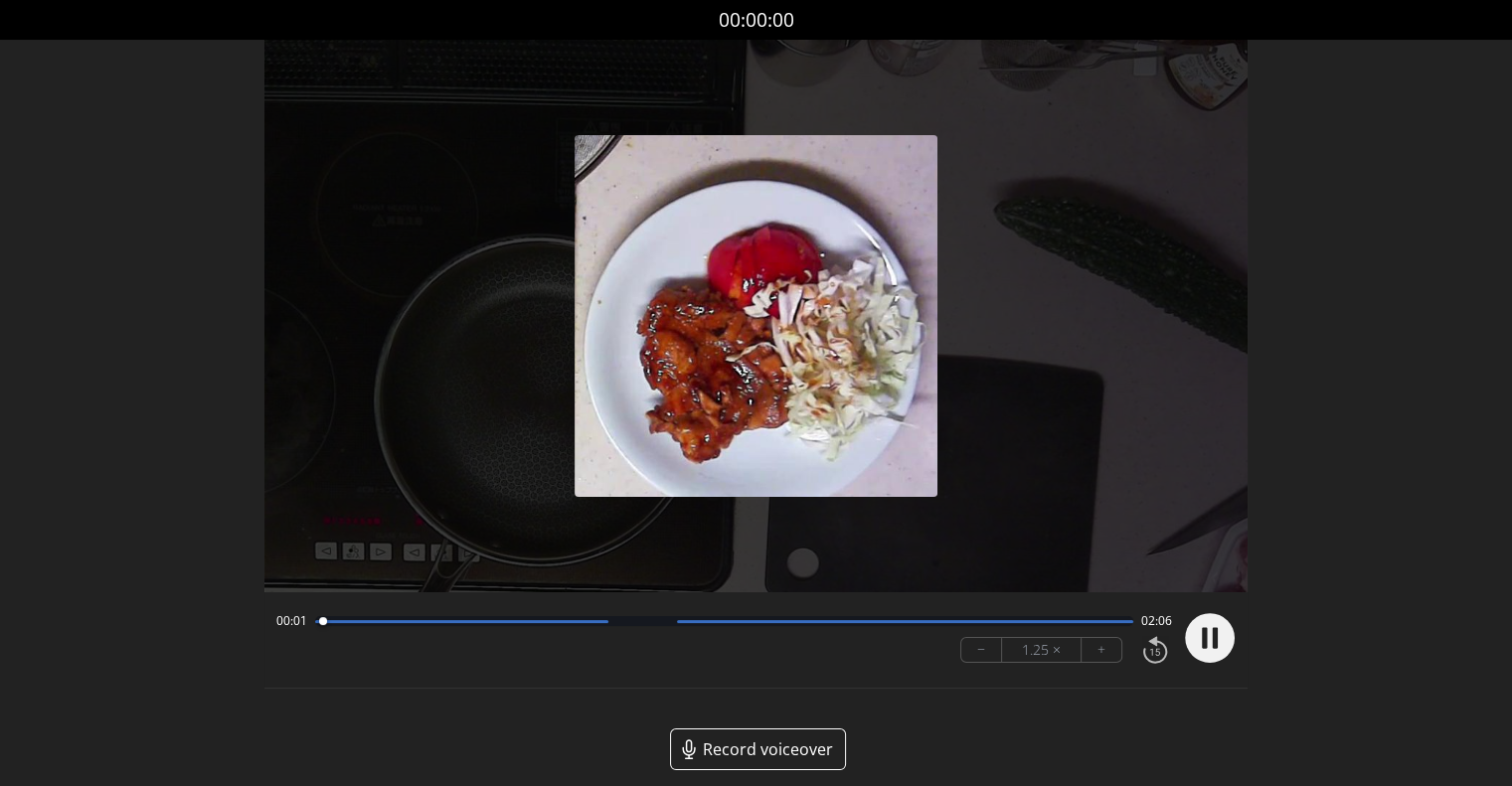 click on "+" at bounding box center [1101, 650] 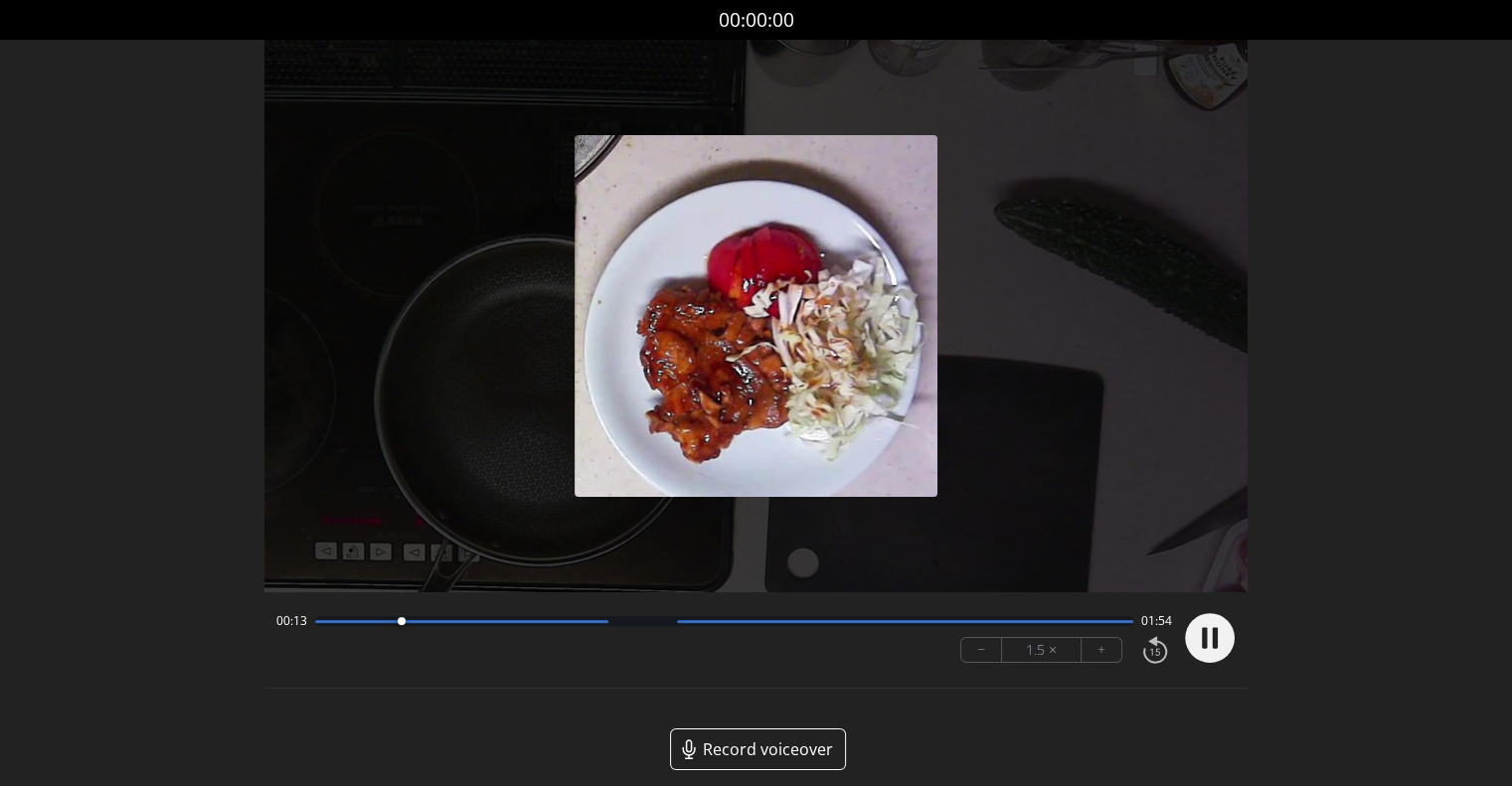 click on "−" at bounding box center [981, 650] 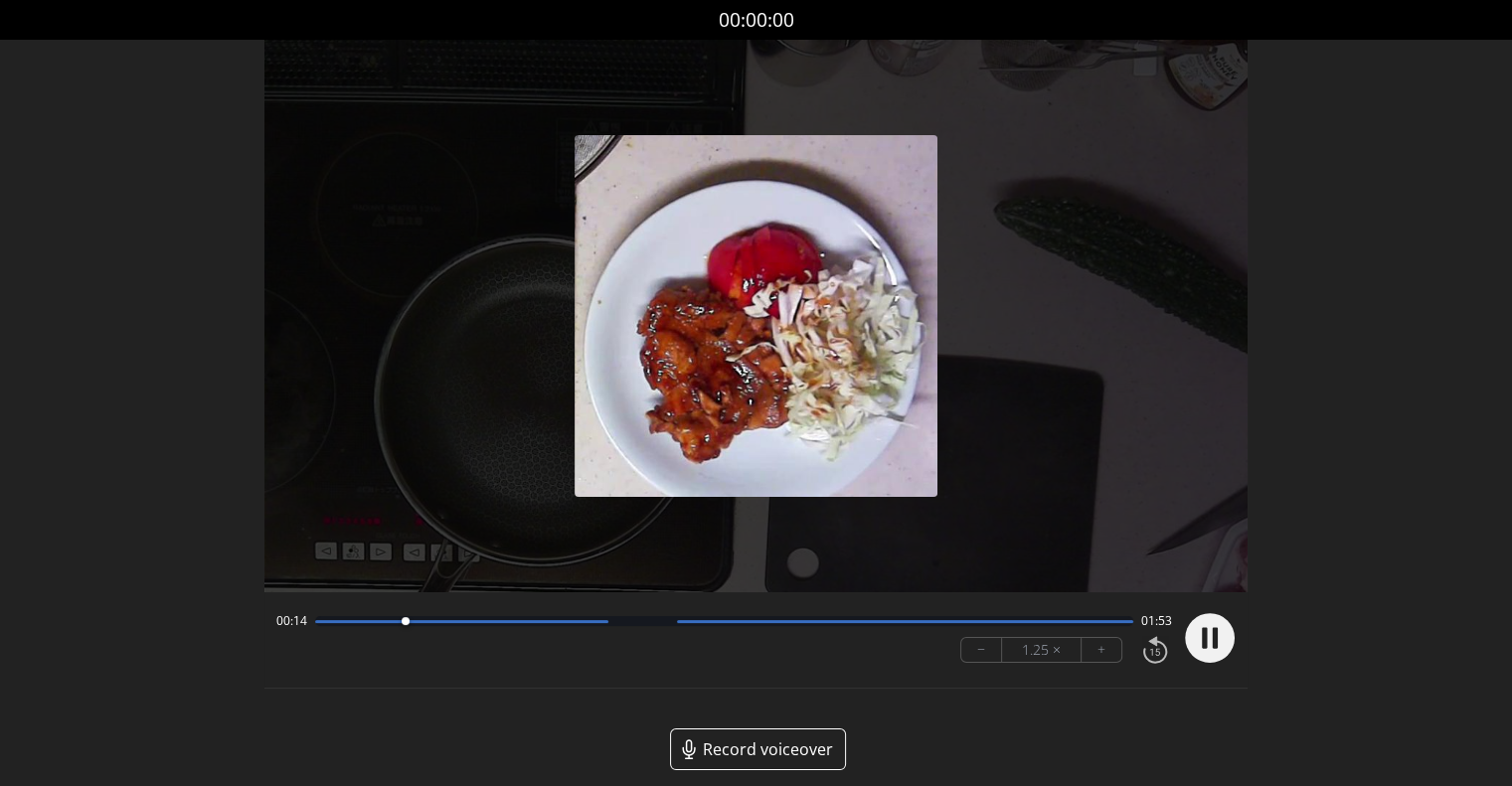 click on "−" at bounding box center [981, 650] 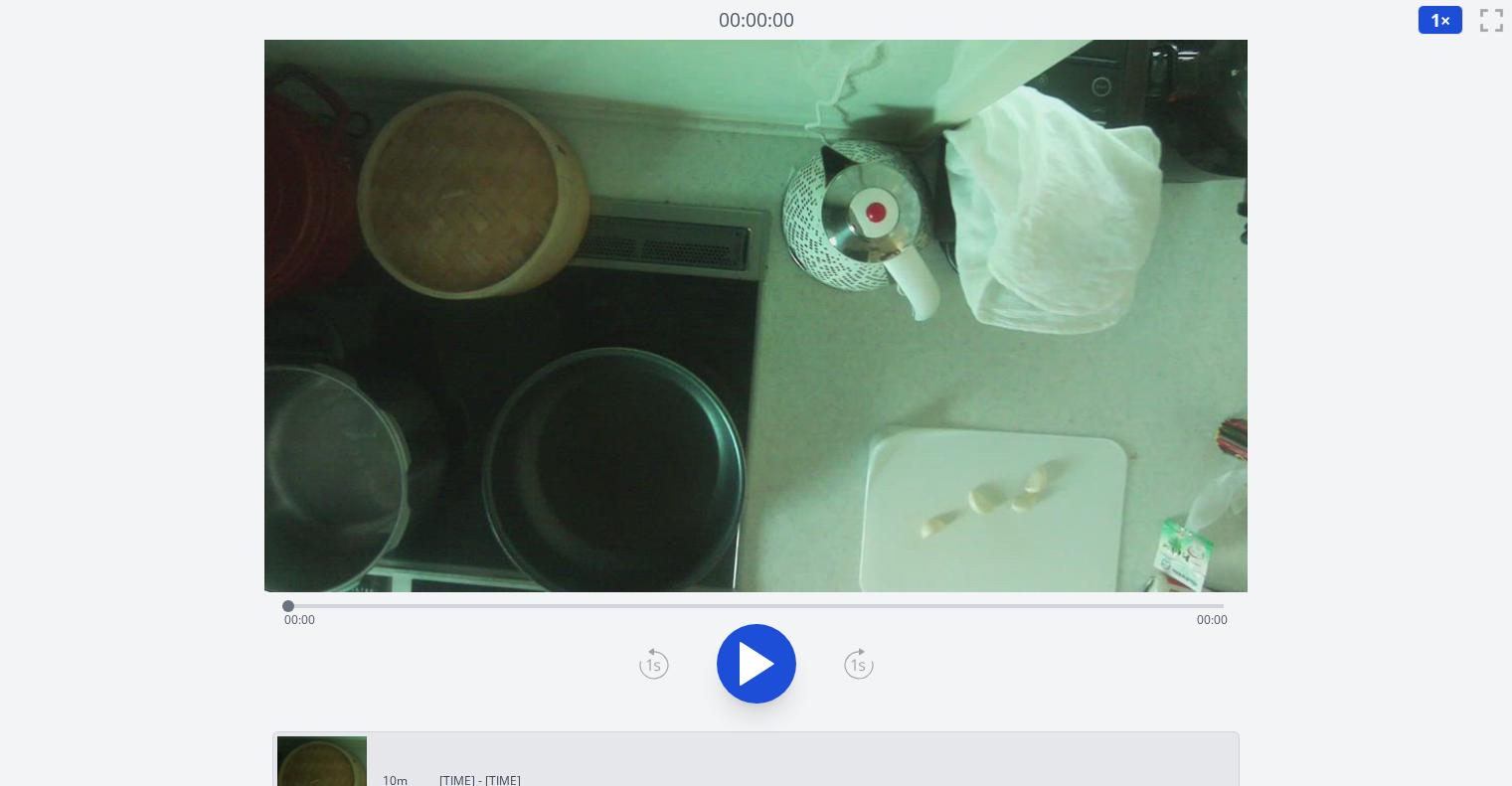 scroll, scrollTop: 0, scrollLeft: 0, axis: both 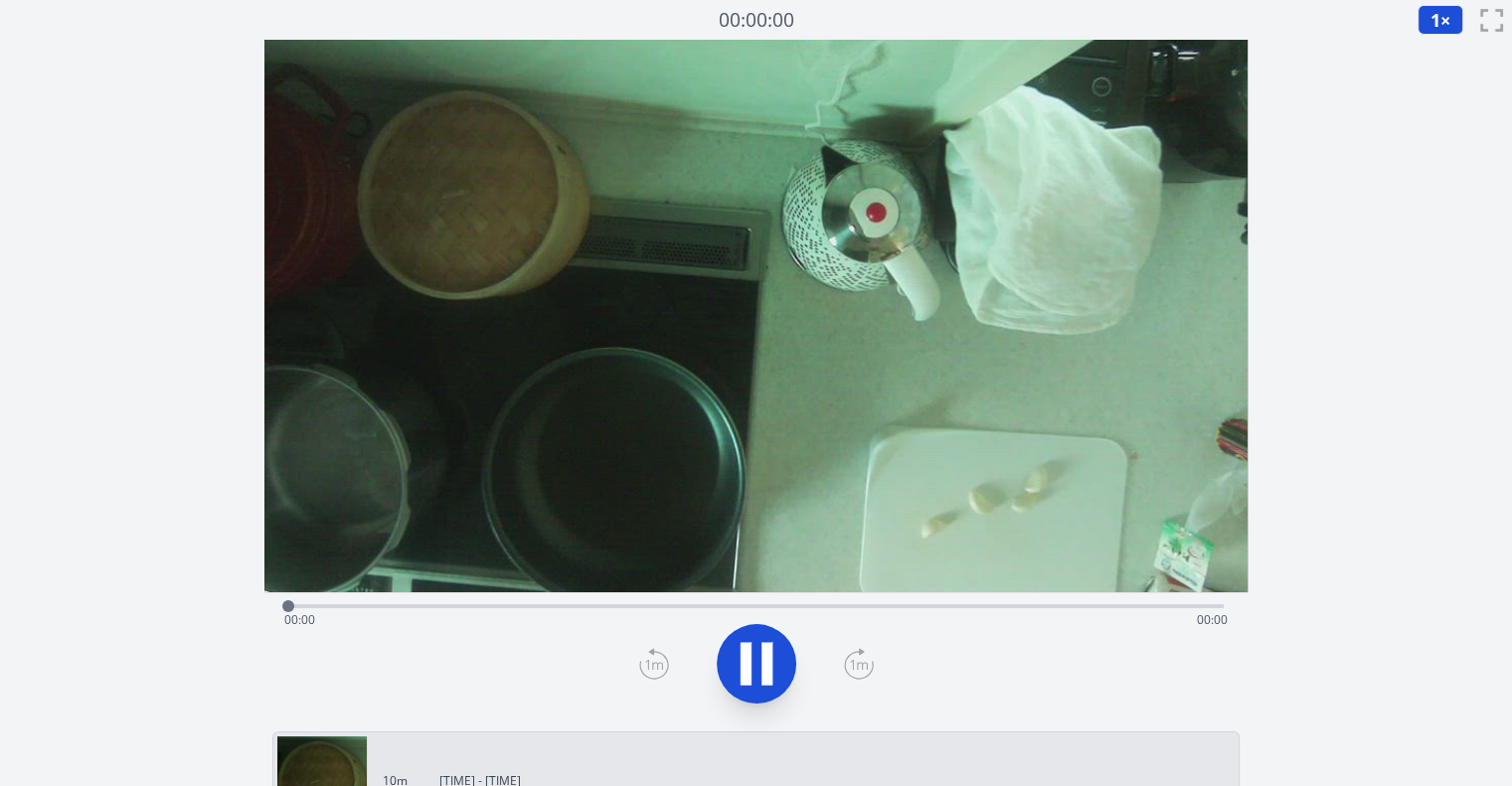 click at bounding box center [756, 664] 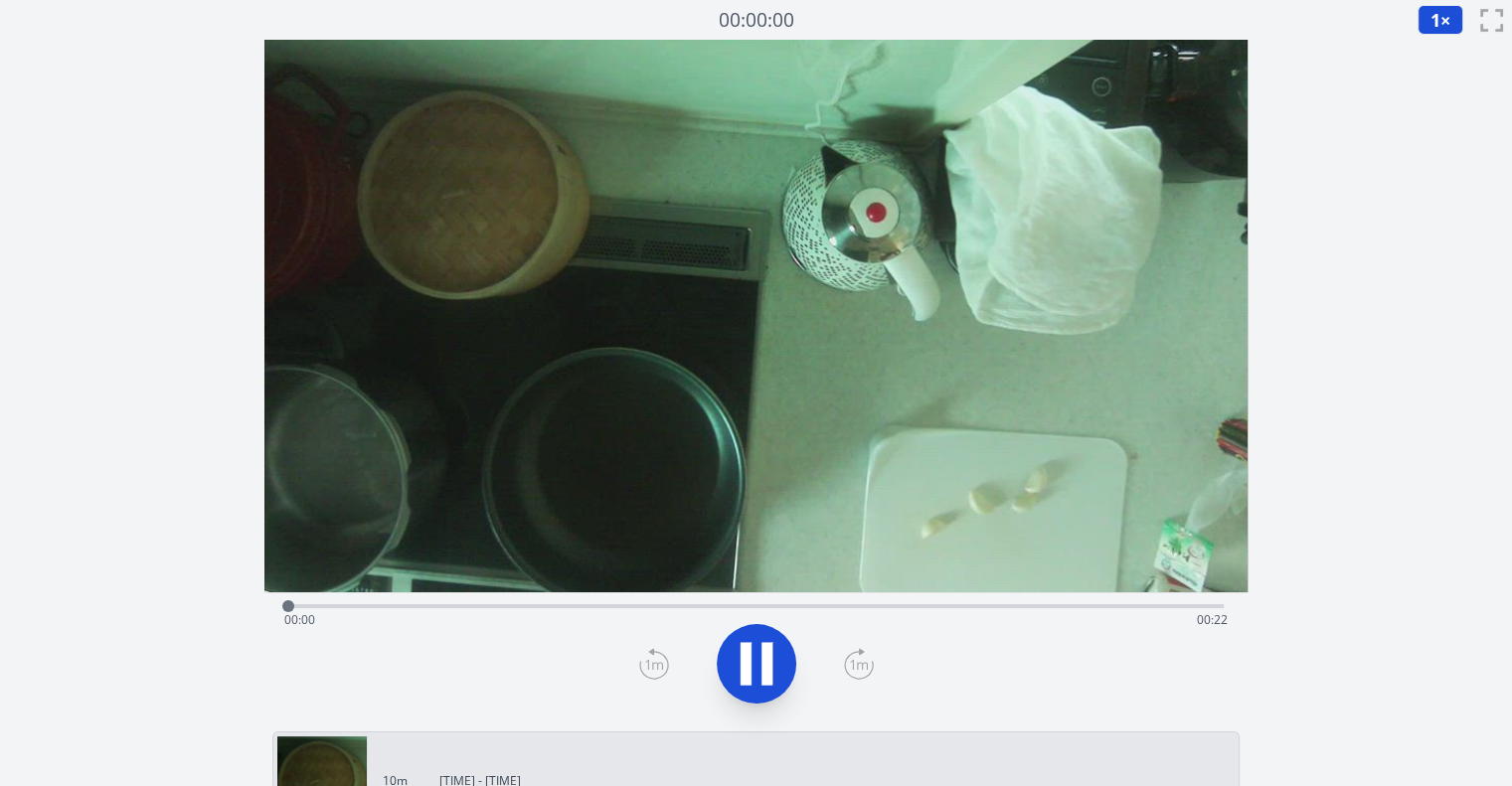 click on "Time elapsed:  00:00
Time remaining:  00:22" at bounding box center (756, 604) 